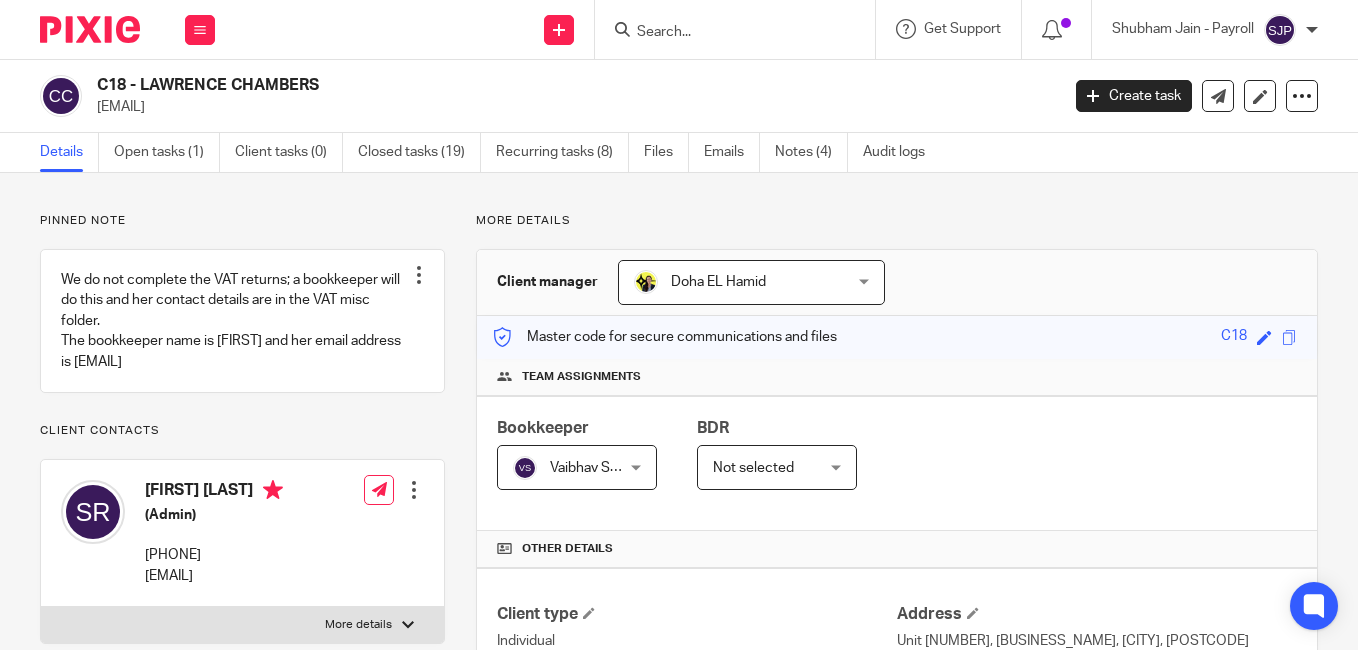 scroll, scrollTop: 0, scrollLeft: 0, axis: both 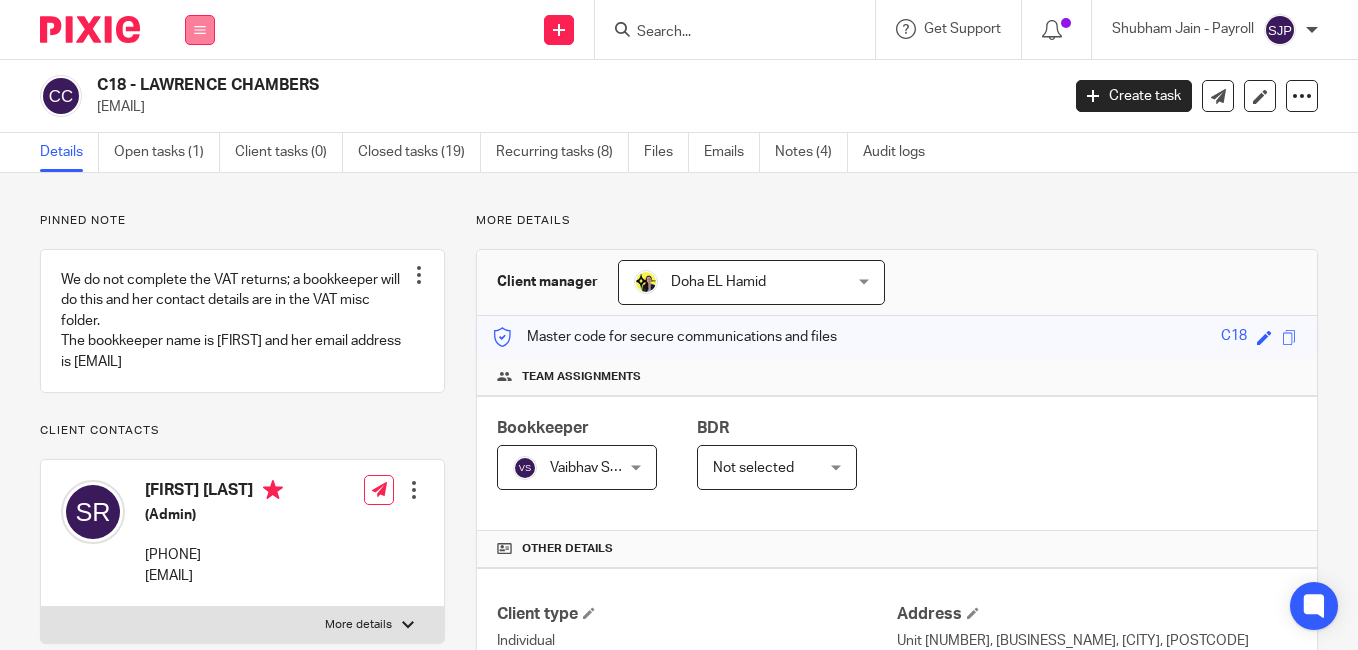 click at bounding box center (200, 30) 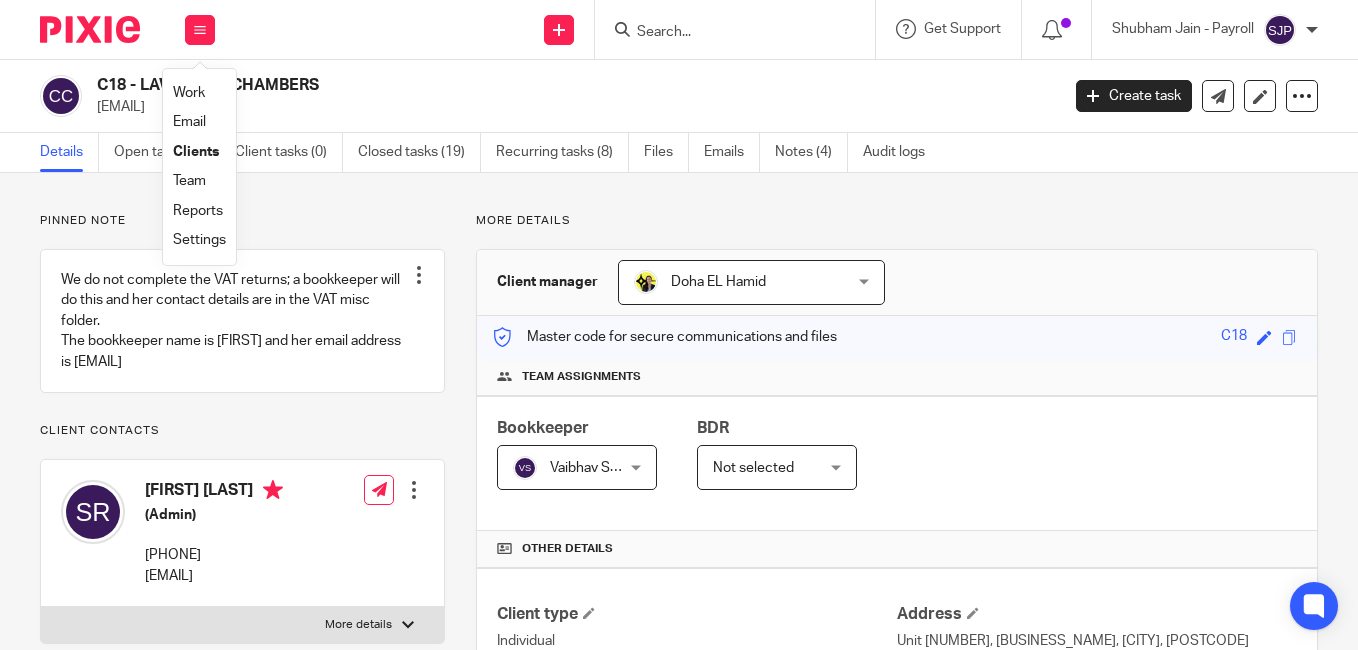 click on "Team" at bounding box center [189, 181] 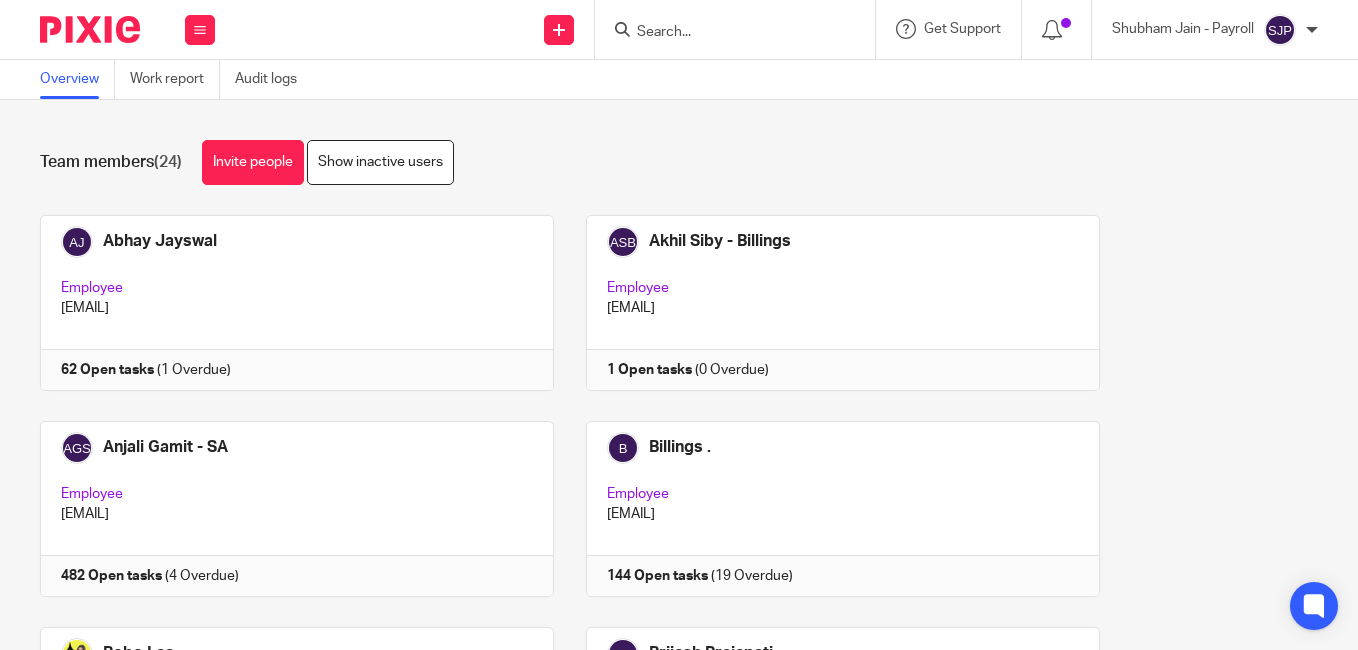 scroll, scrollTop: 0, scrollLeft: 0, axis: both 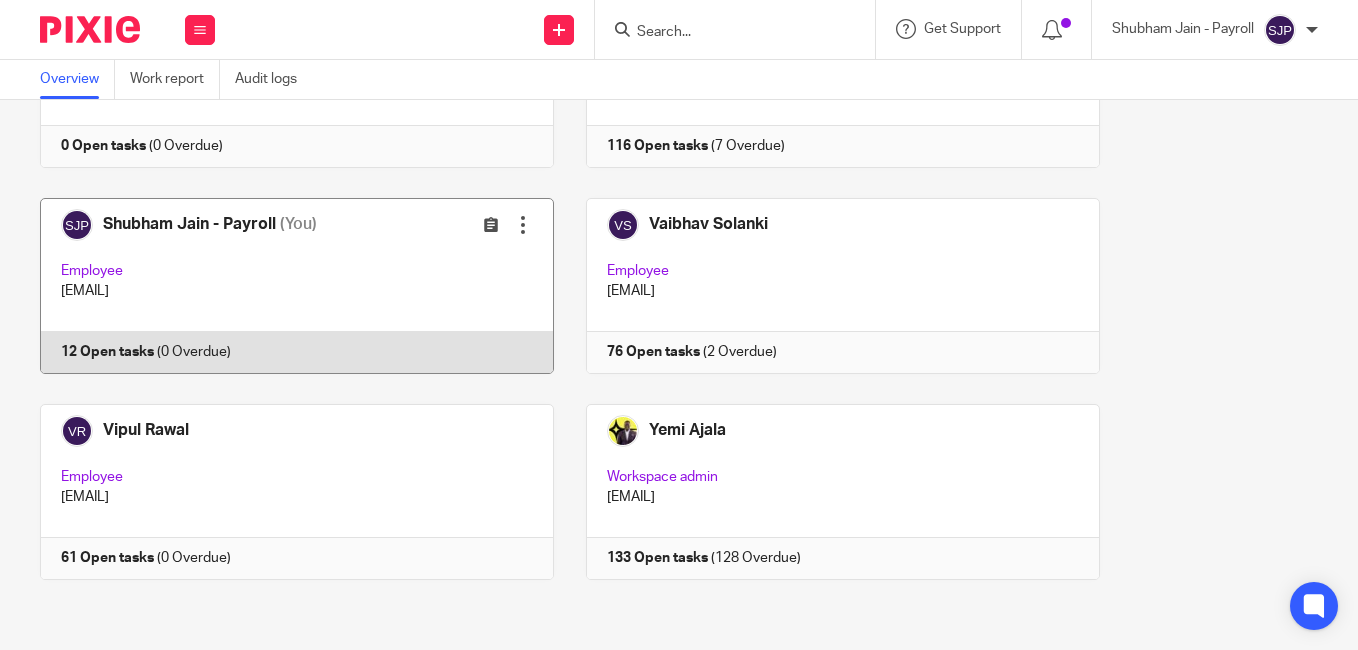click at bounding box center [282, 286] 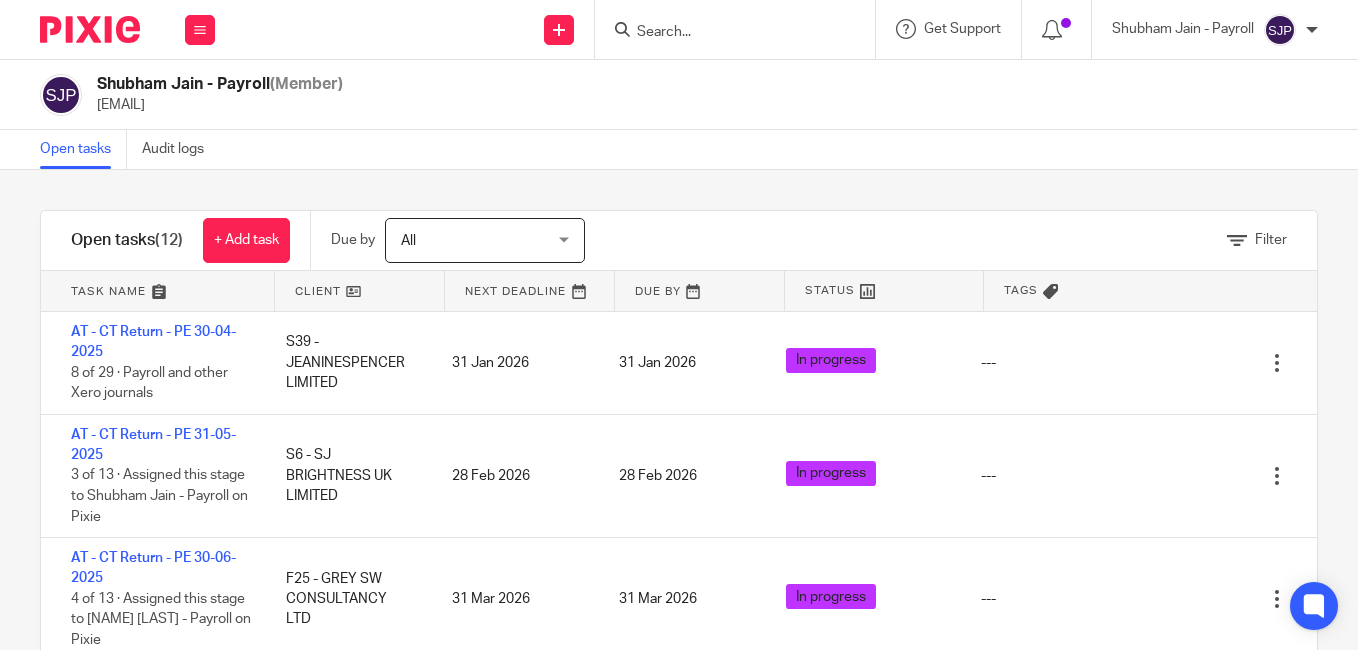 scroll, scrollTop: 0, scrollLeft: 0, axis: both 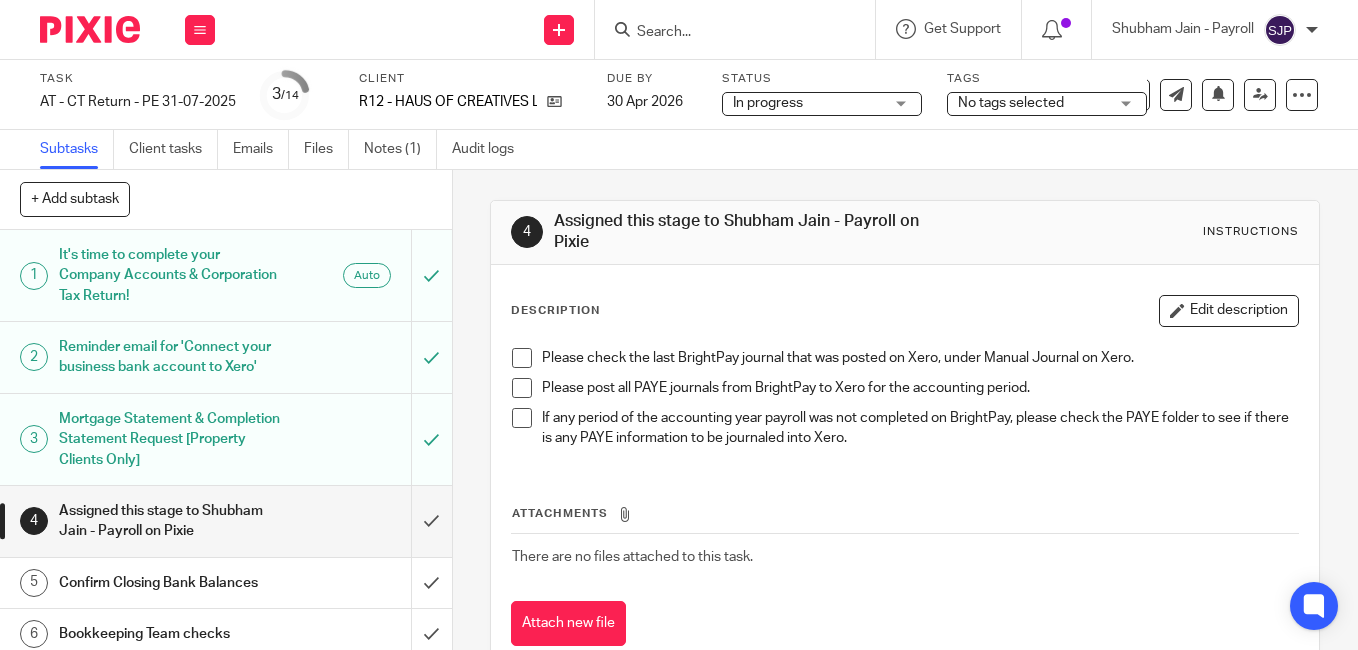 click at bounding box center [522, 358] 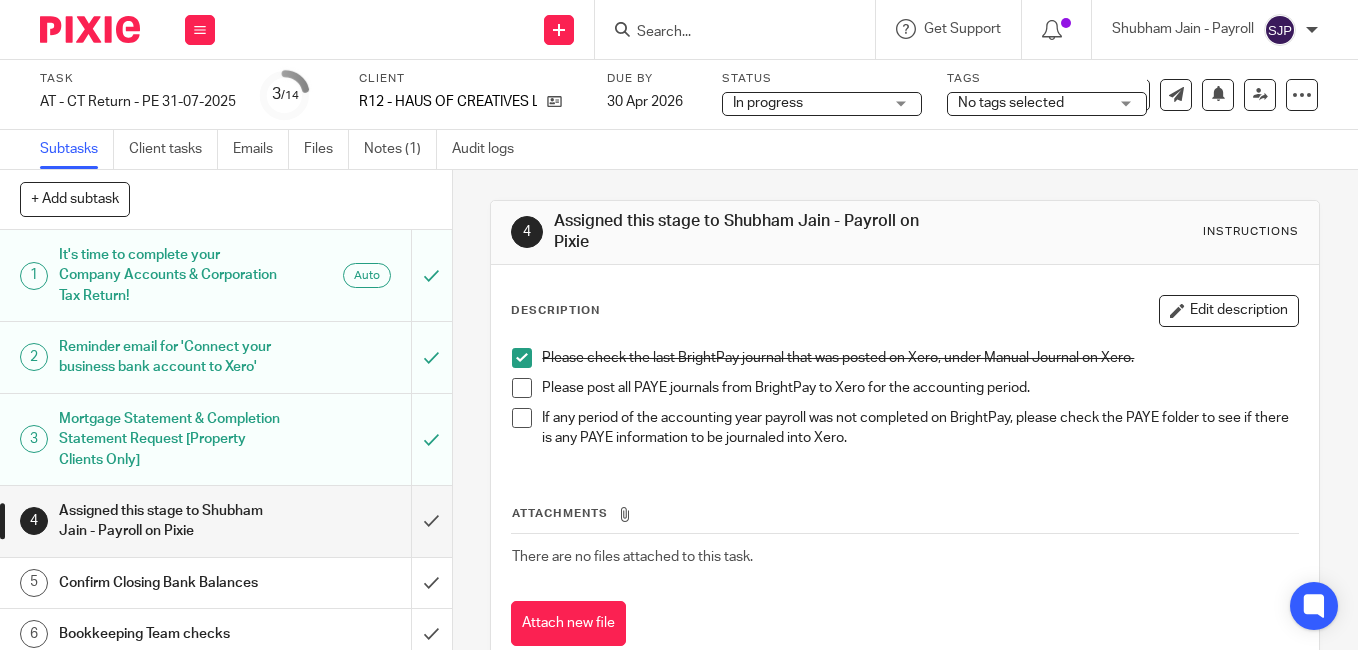 click at bounding box center [522, 388] 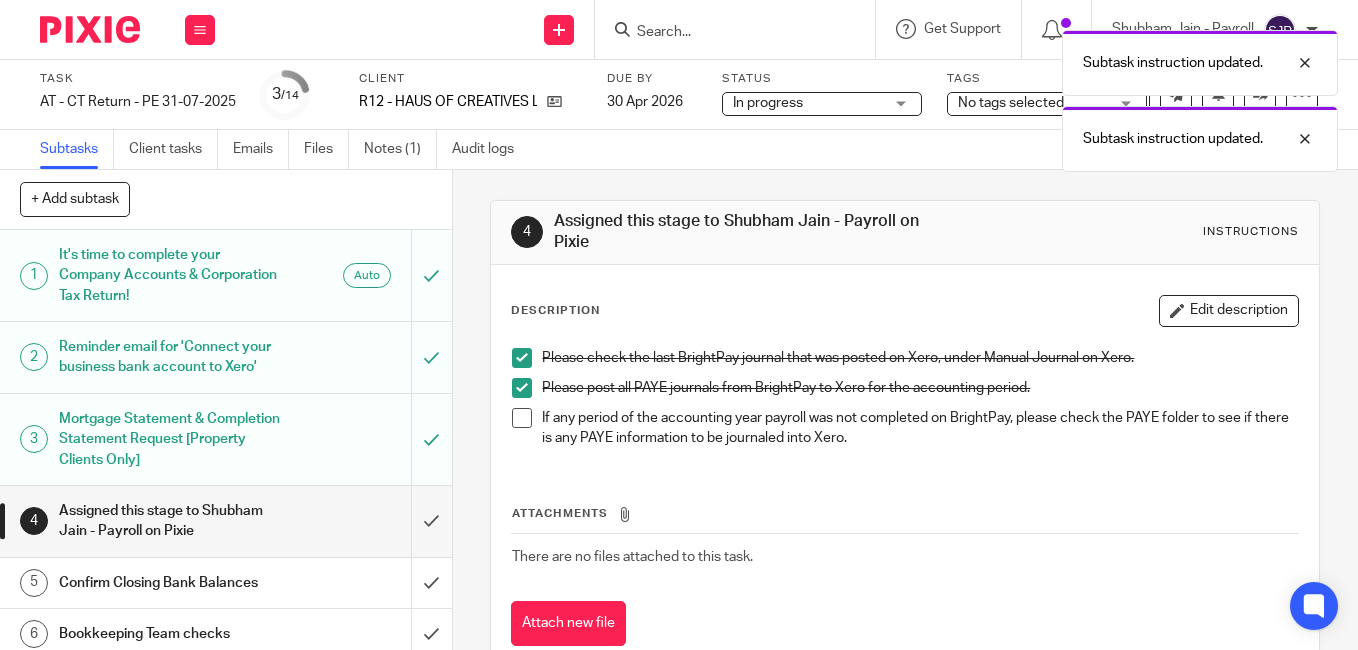 click at bounding box center (522, 418) 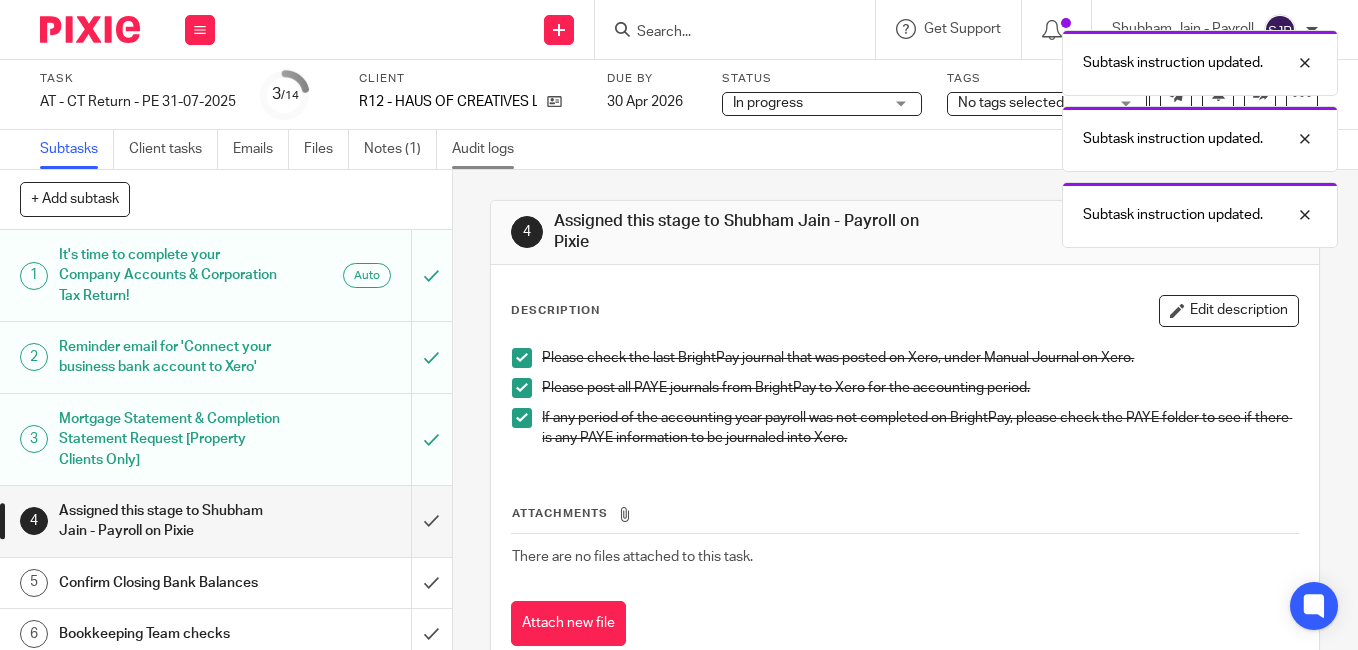 click on "Audit logs" at bounding box center (490, 149) 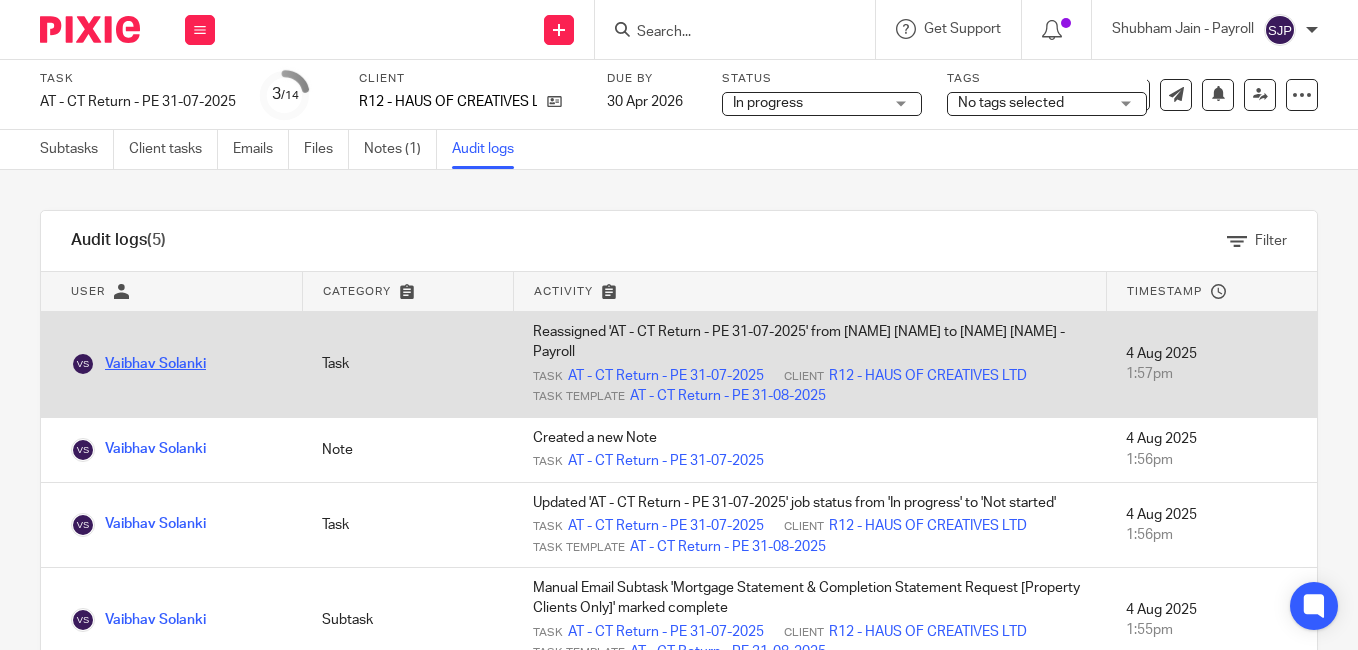 scroll, scrollTop: 0, scrollLeft: 0, axis: both 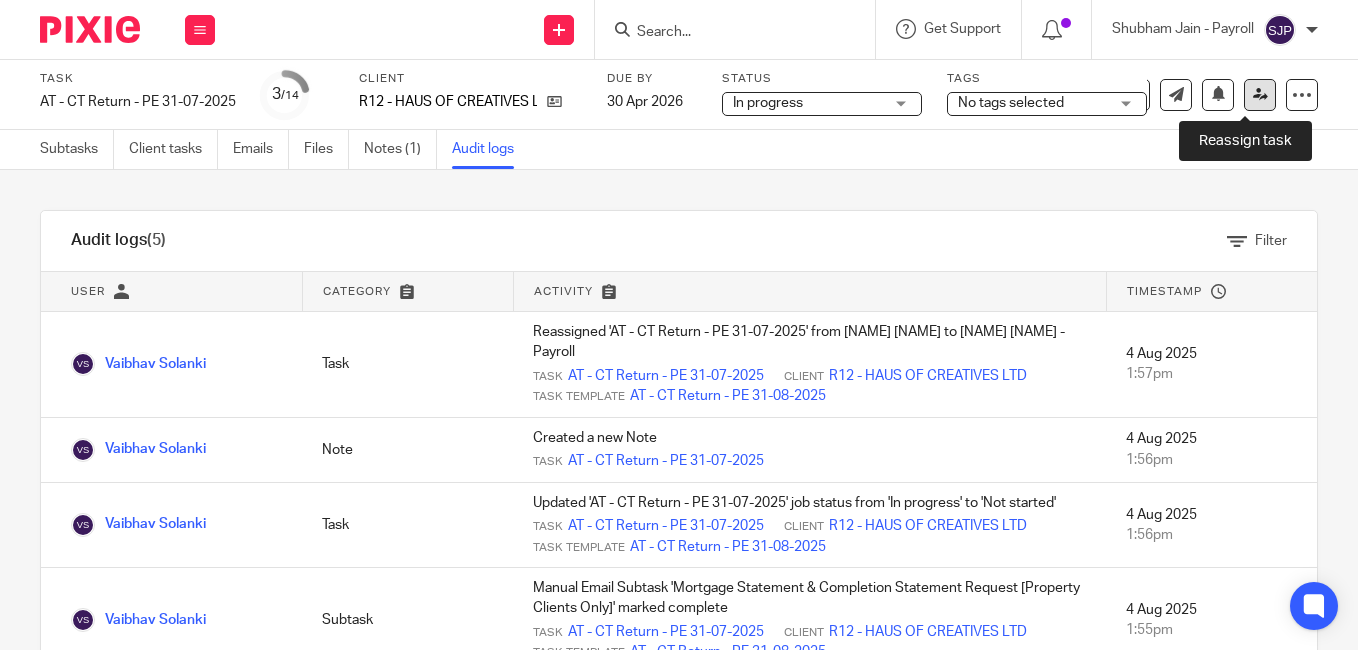 click at bounding box center [1260, 94] 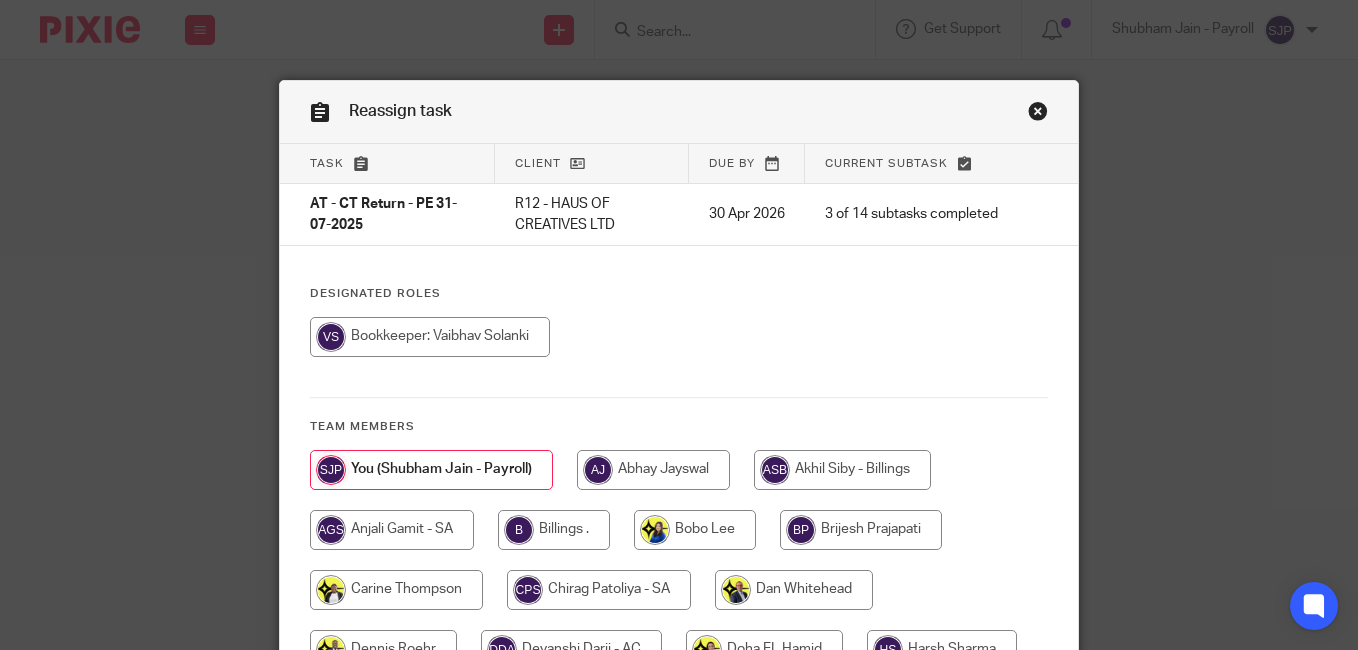 scroll, scrollTop: 0, scrollLeft: 0, axis: both 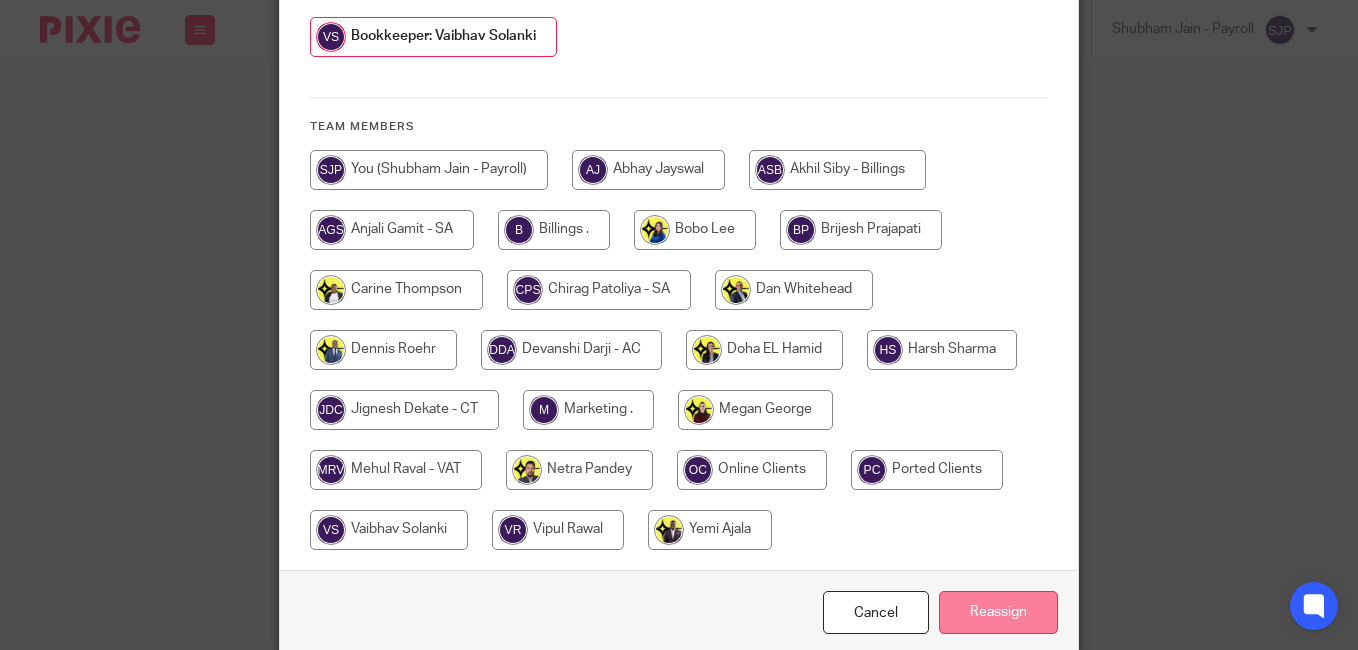 click on "Reassign" at bounding box center [998, 612] 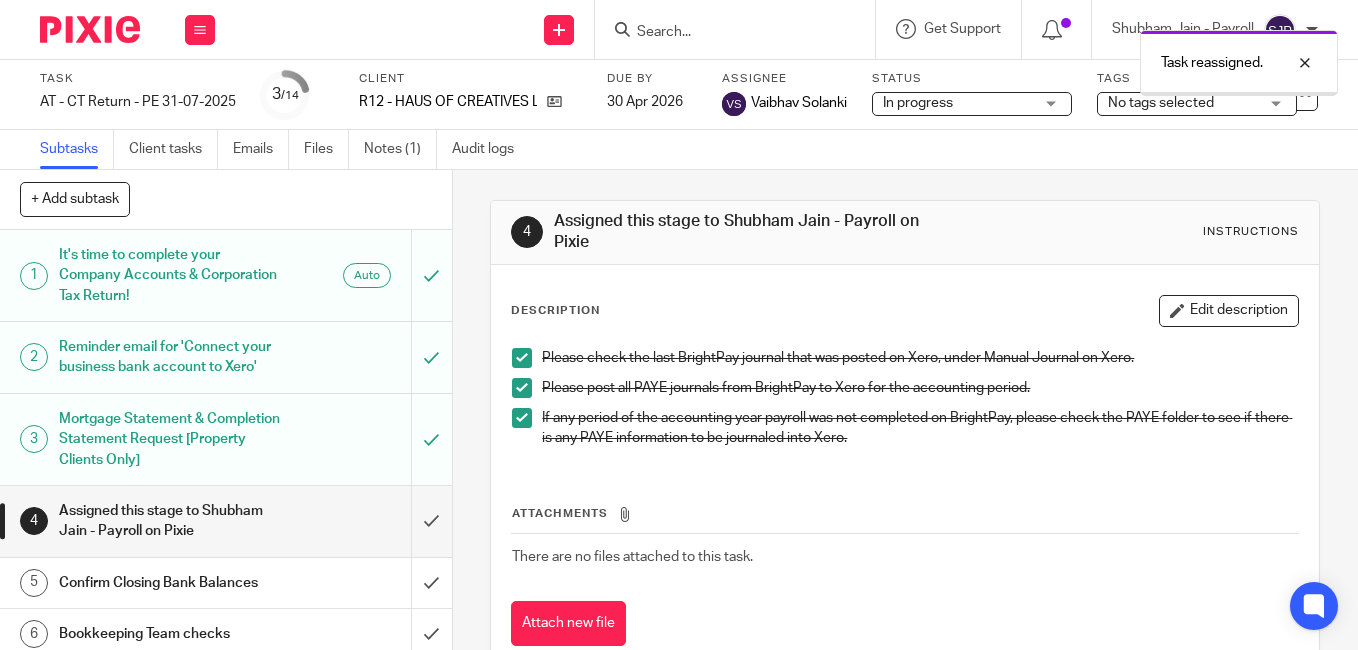 scroll, scrollTop: 0, scrollLeft: 0, axis: both 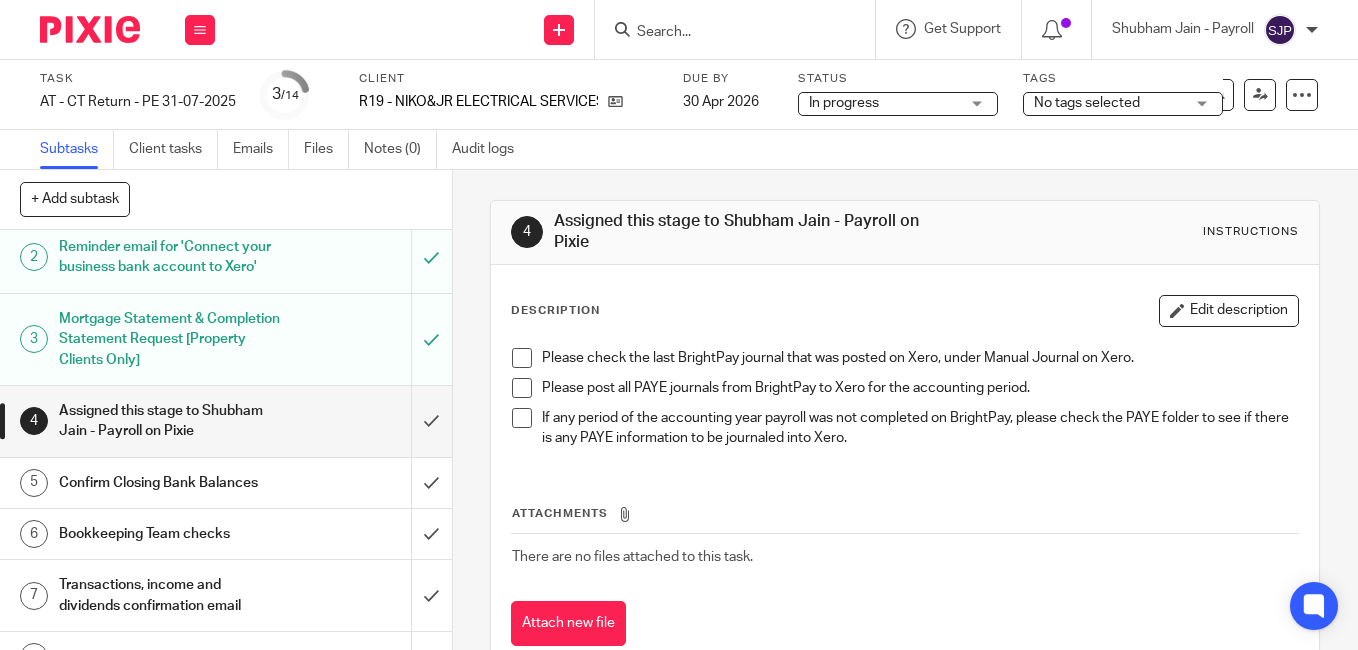 click at bounding box center (522, 358) 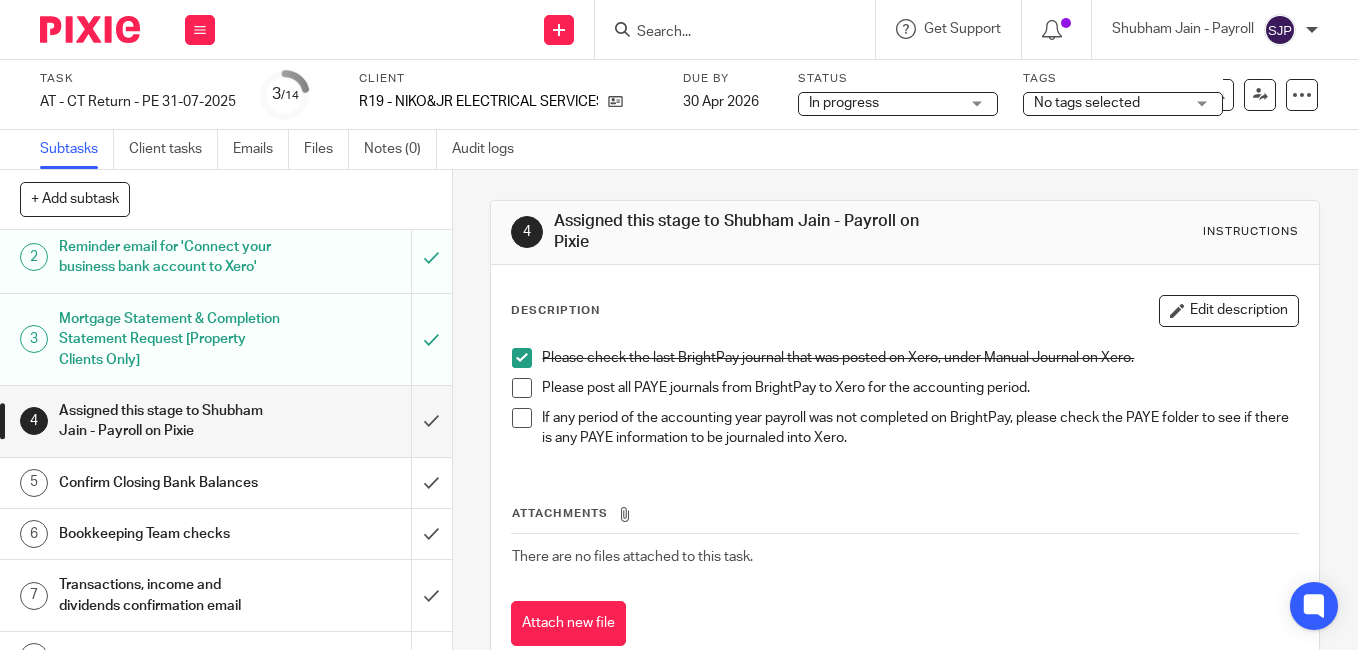 click at bounding box center [522, 388] 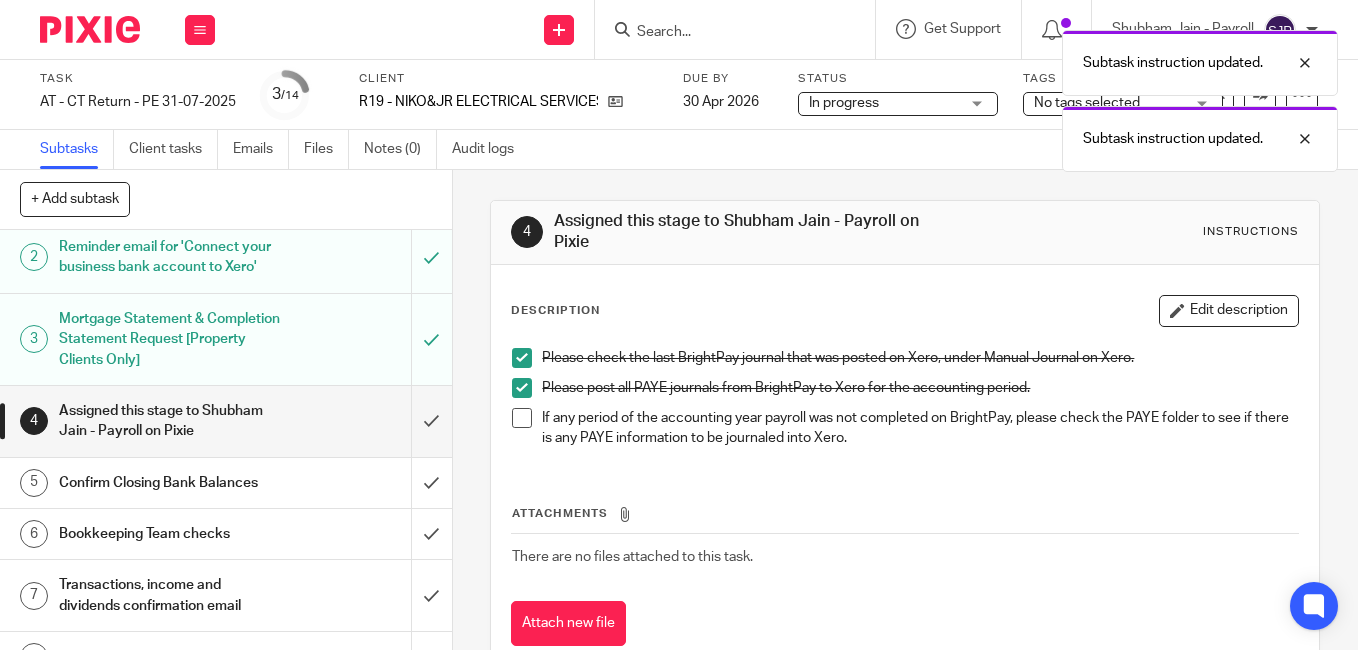 click at bounding box center (522, 418) 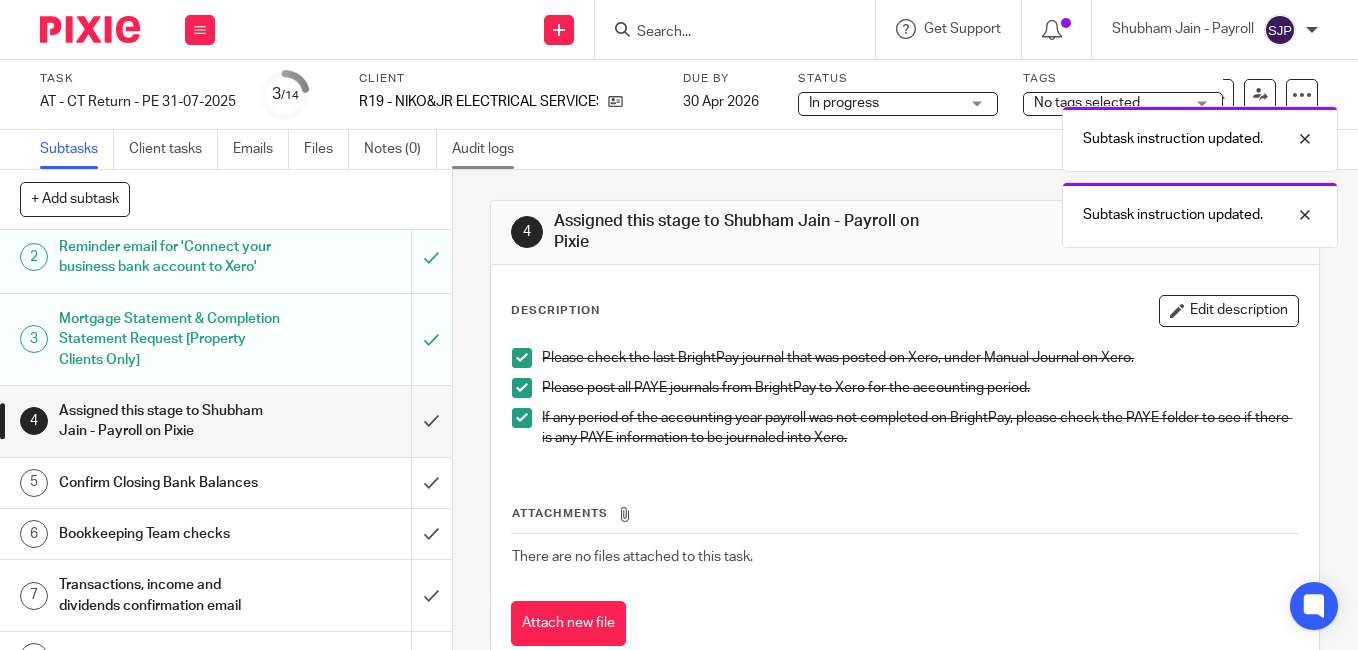 click on "Audit logs" at bounding box center [490, 149] 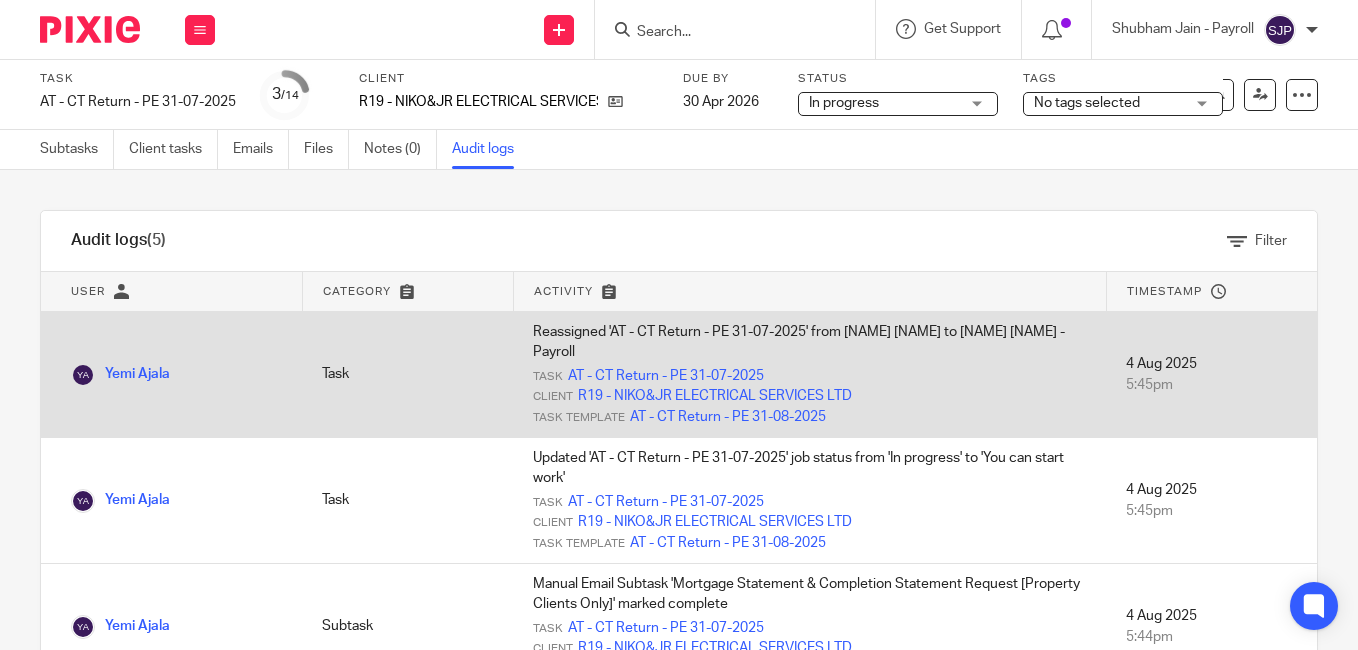 scroll, scrollTop: 0, scrollLeft: 0, axis: both 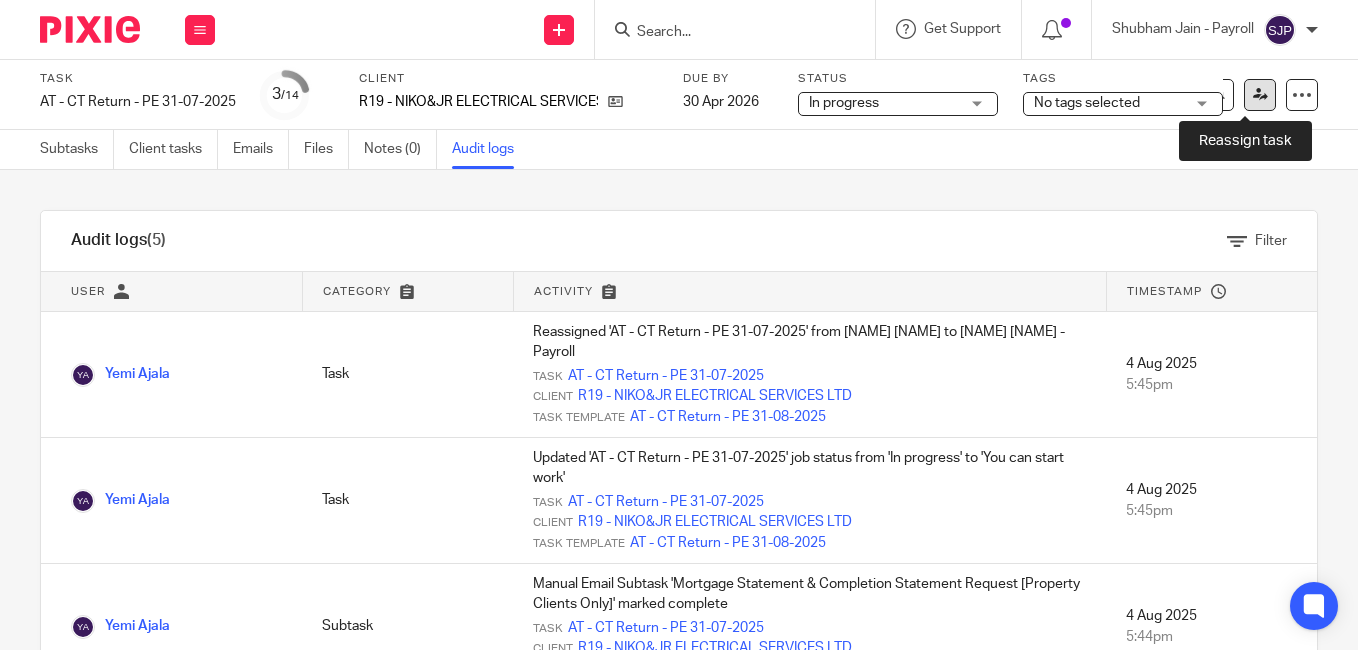 click at bounding box center (1260, 94) 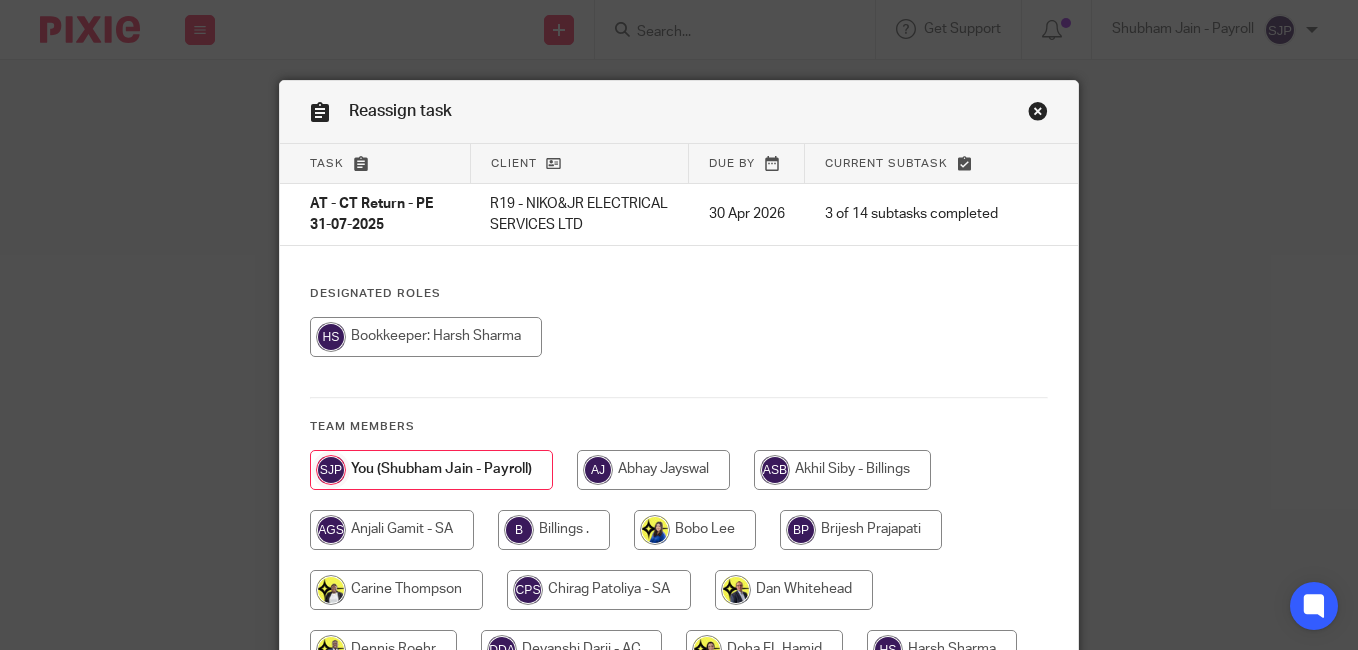 scroll, scrollTop: 0, scrollLeft: 0, axis: both 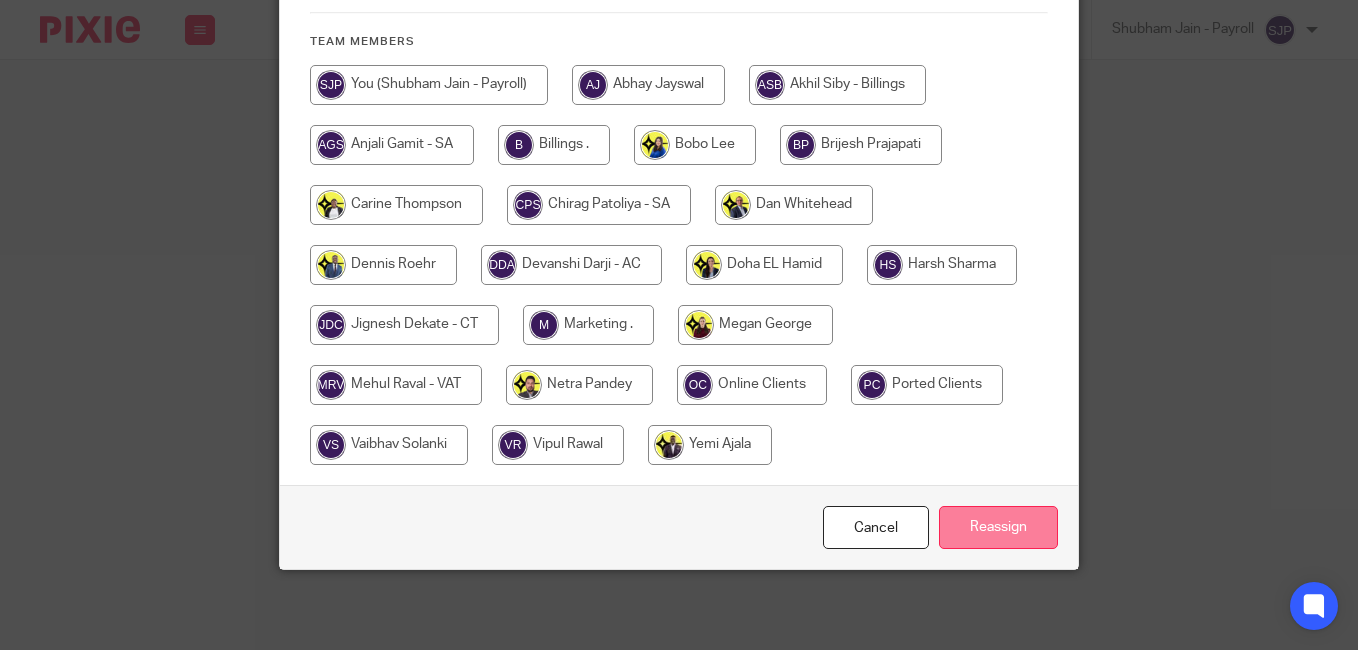 click on "Reassign" at bounding box center [998, 527] 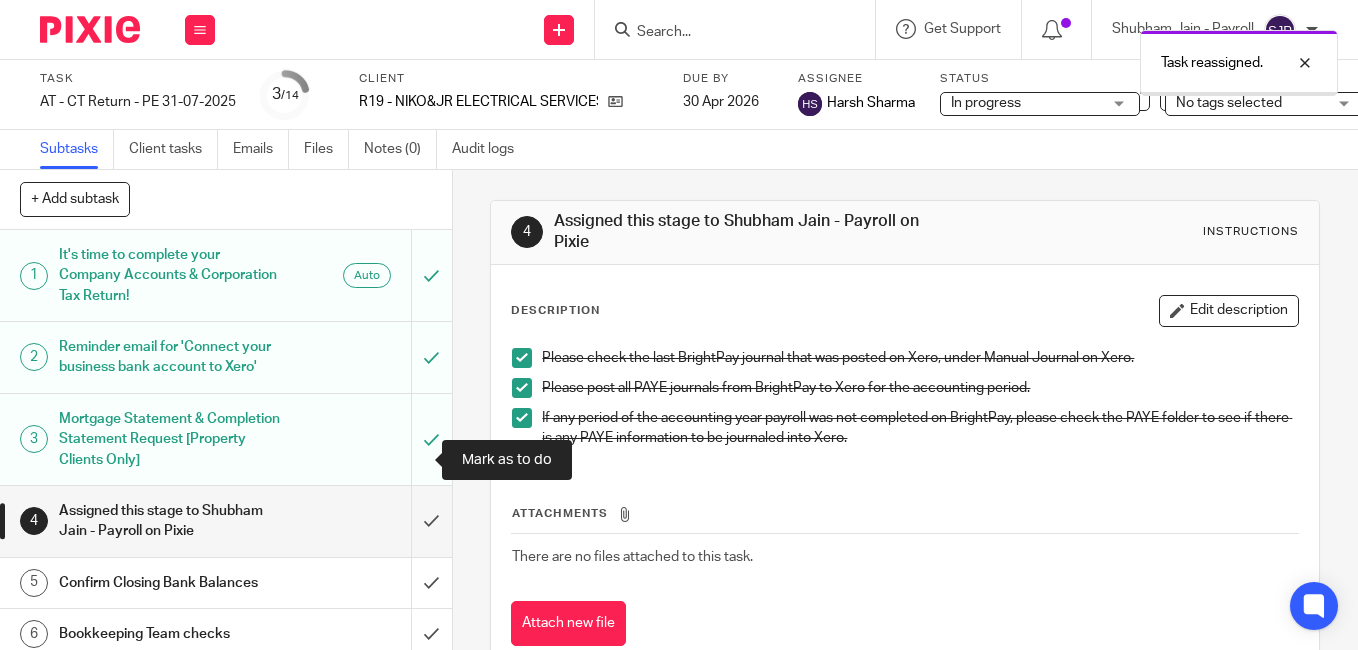 scroll, scrollTop: 0, scrollLeft: 0, axis: both 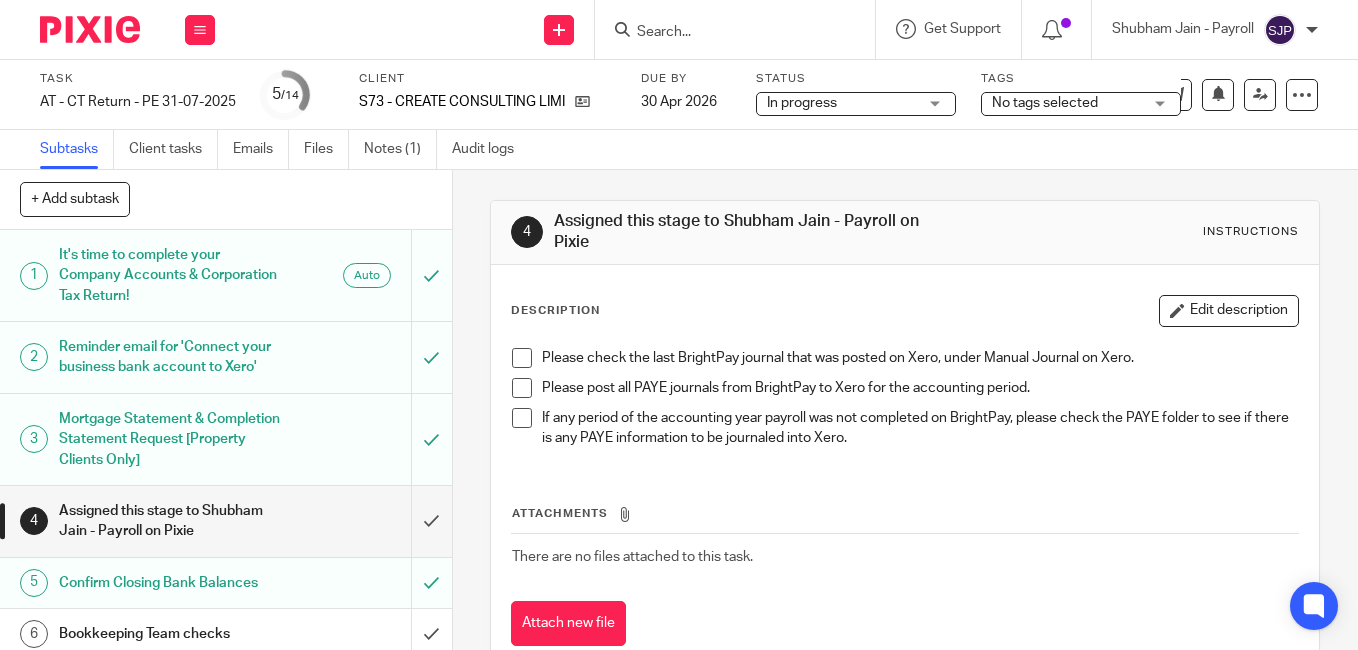 click at bounding box center [522, 358] 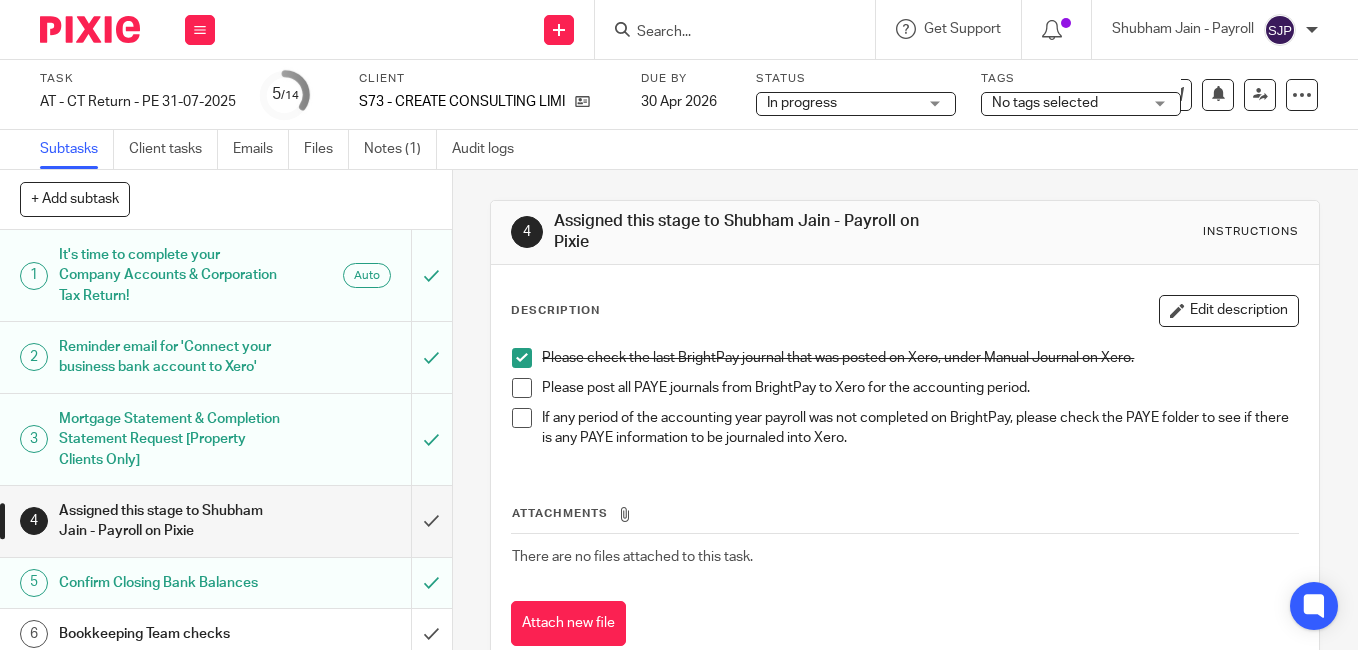 click at bounding box center [522, 388] 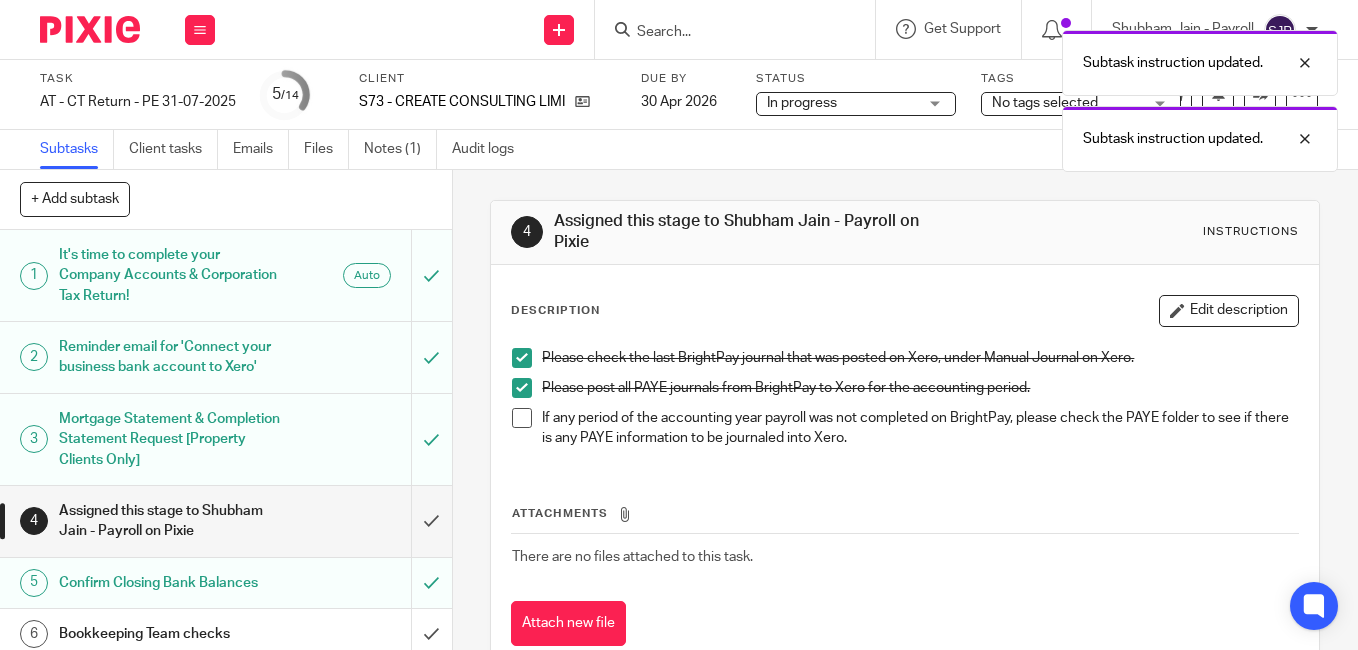 click at bounding box center (522, 418) 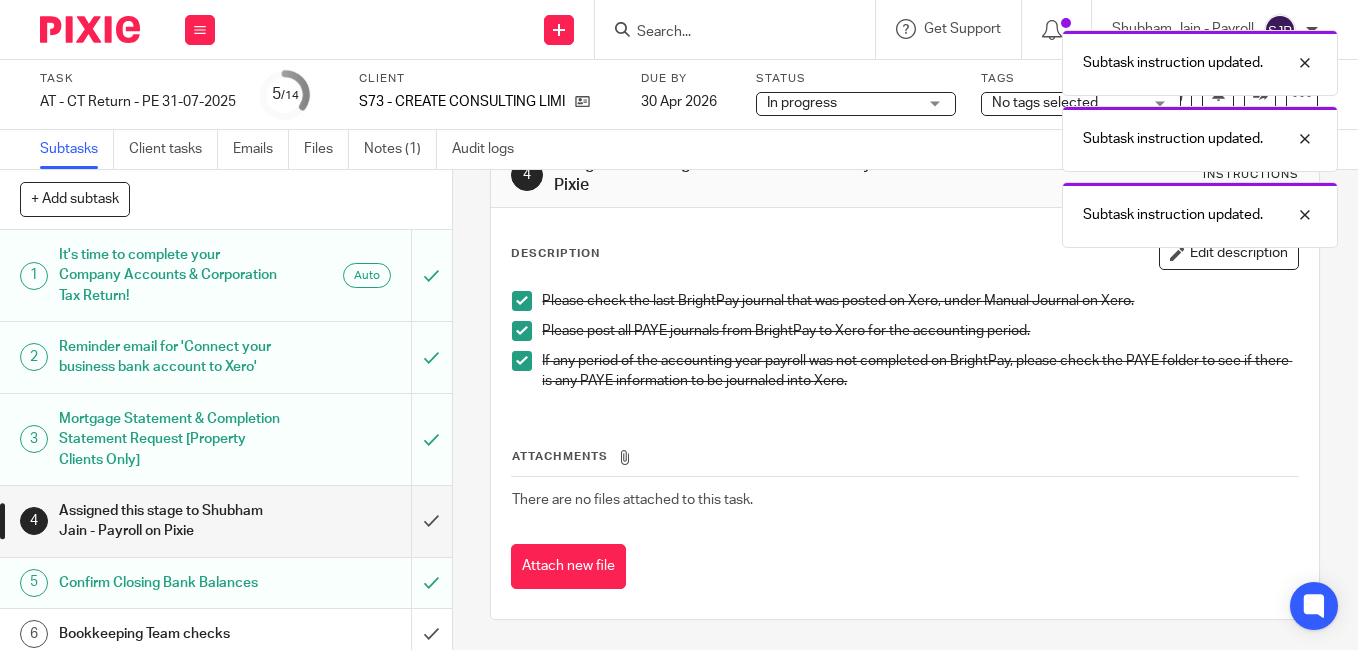 scroll, scrollTop: 0, scrollLeft: 0, axis: both 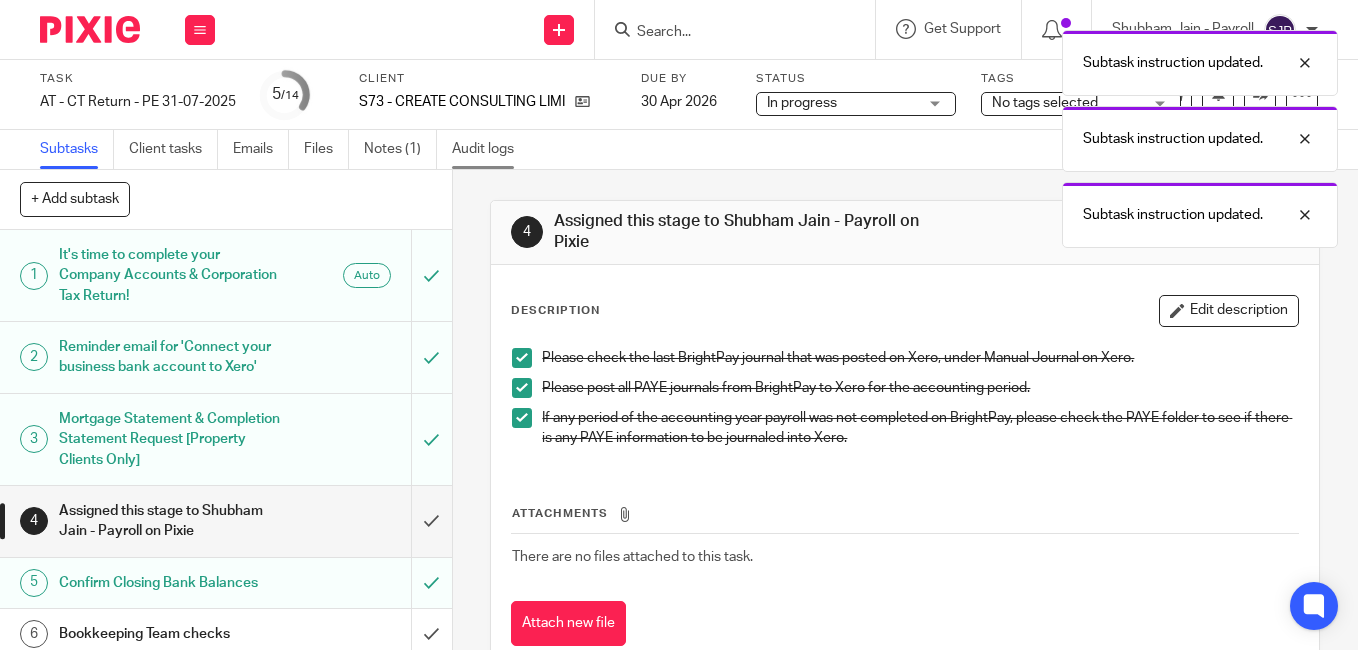 click on "Audit logs" at bounding box center (490, 149) 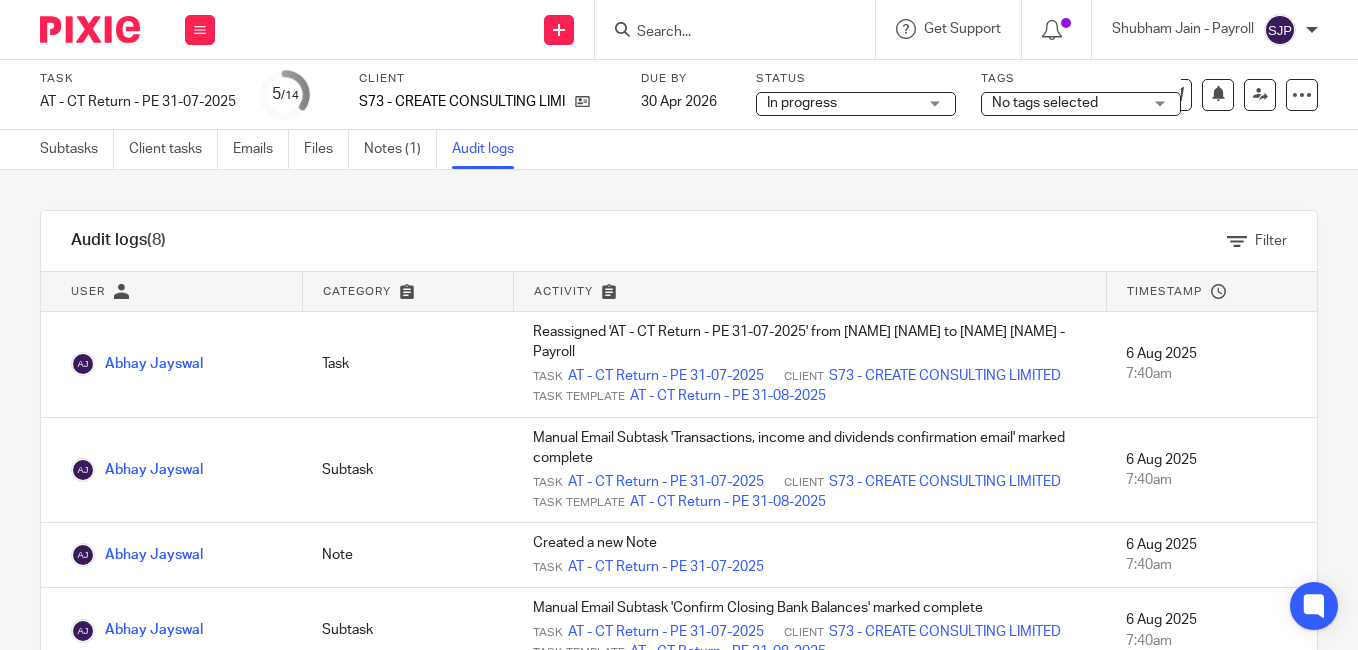 scroll, scrollTop: 0, scrollLeft: 0, axis: both 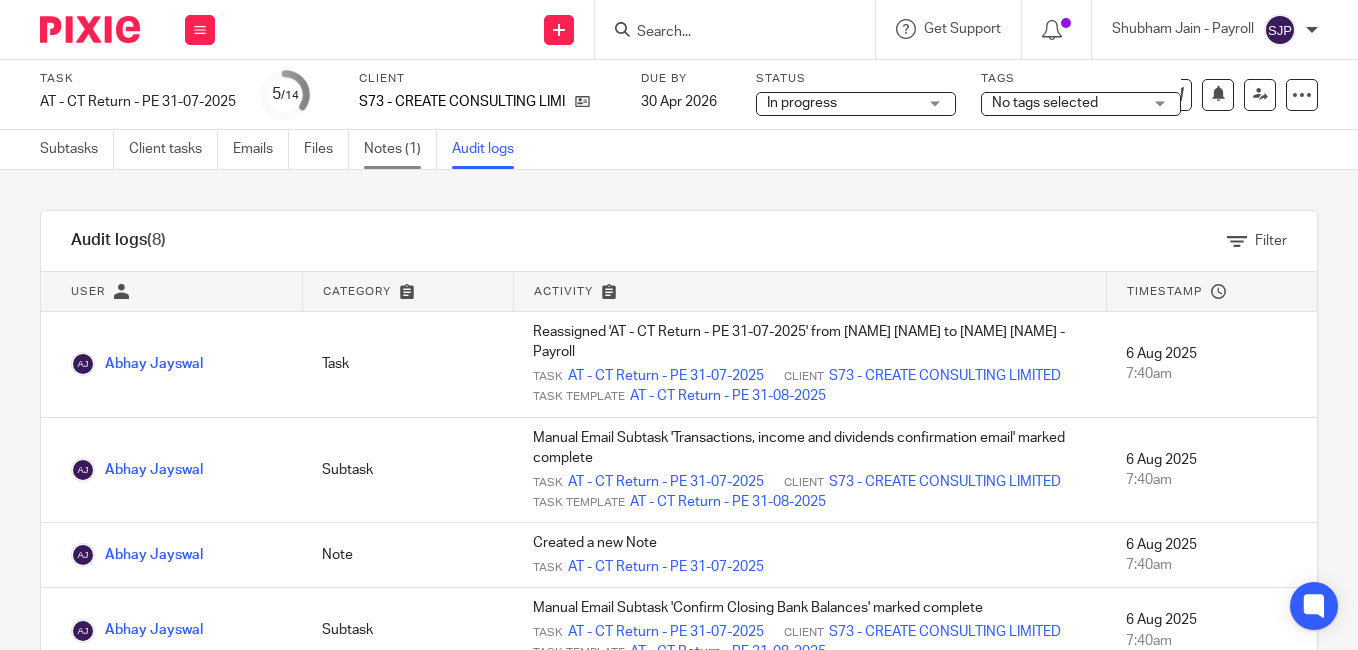 click on "Notes (1)" at bounding box center (400, 149) 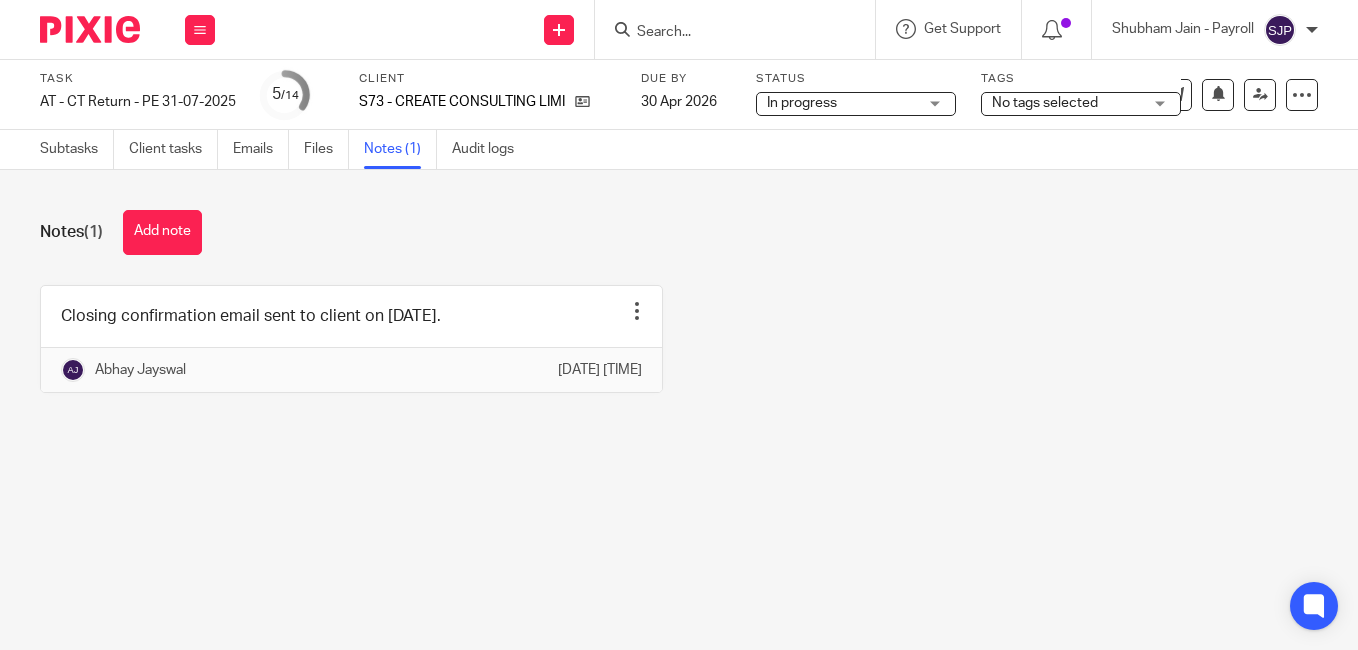 scroll, scrollTop: 0, scrollLeft: 0, axis: both 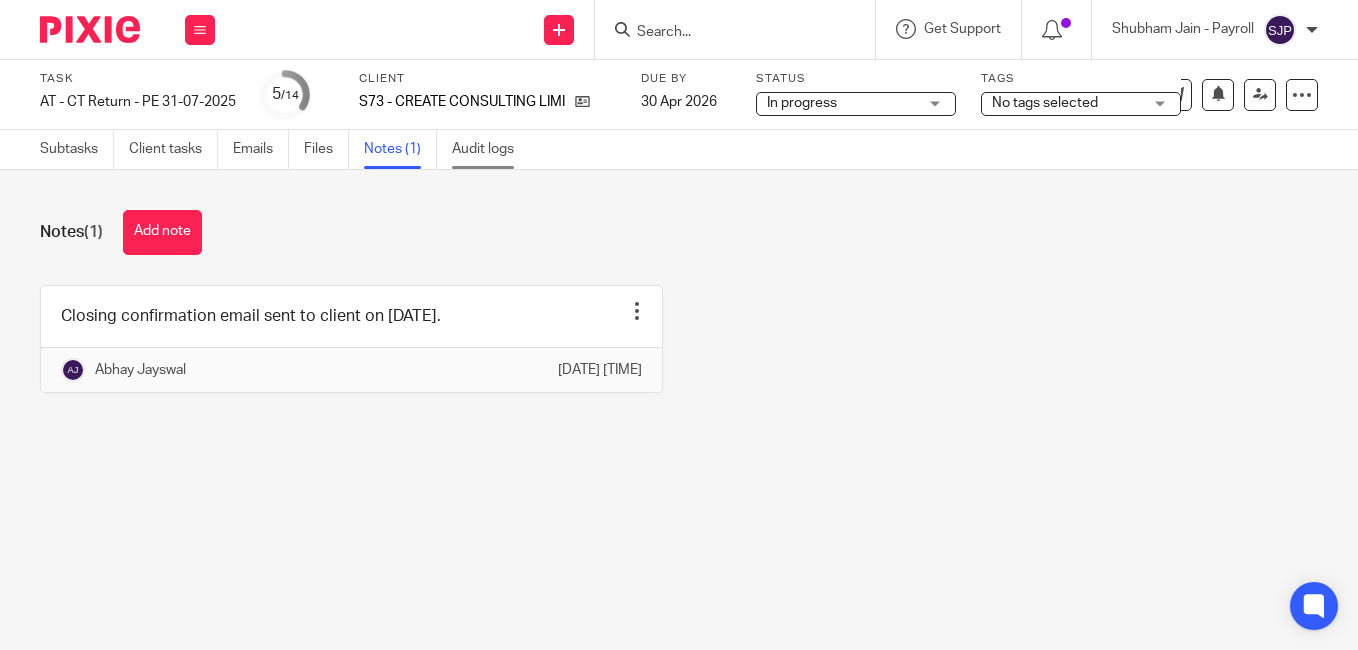 click on "Audit logs" at bounding box center [490, 149] 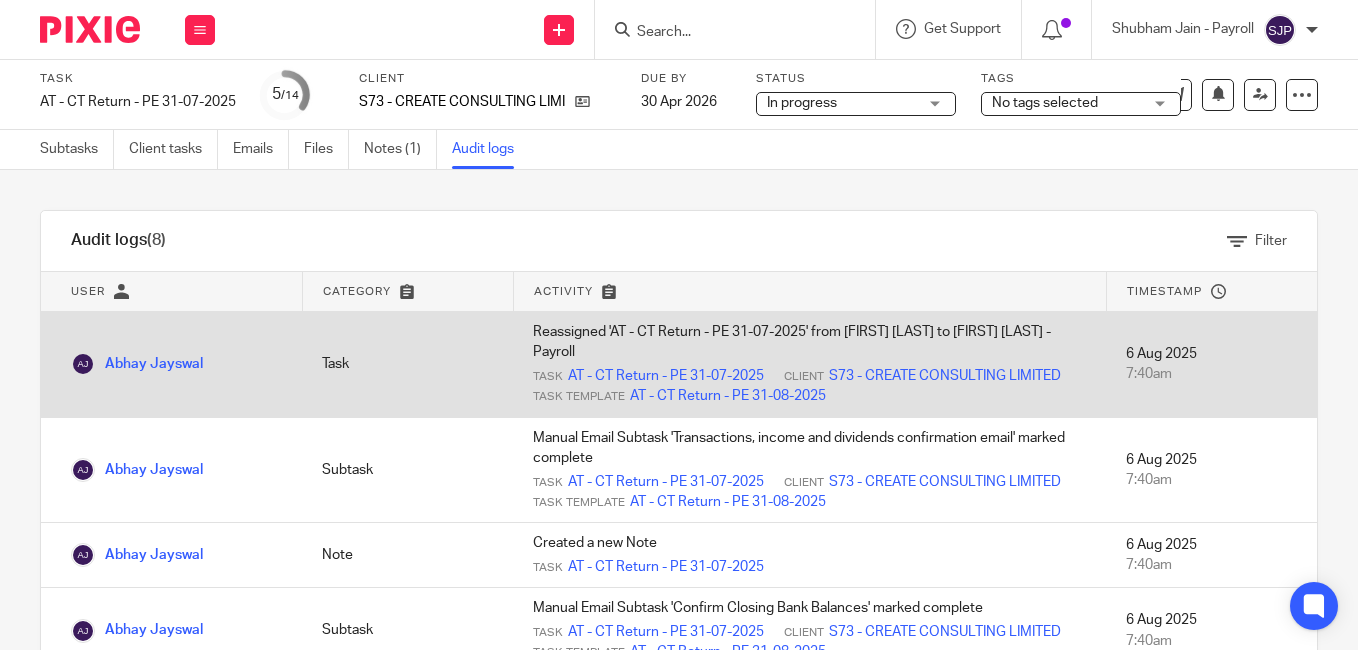 scroll, scrollTop: 0, scrollLeft: 0, axis: both 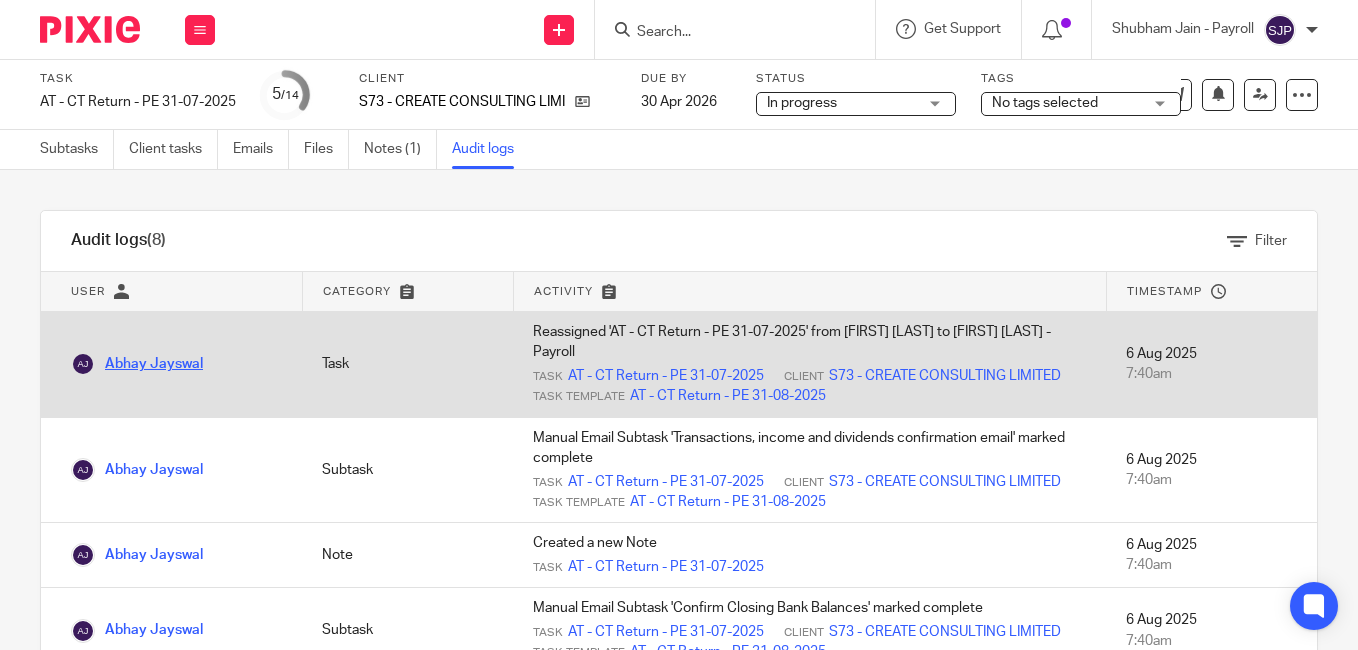 click on "Abhay Jayswal" at bounding box center [137, 364] 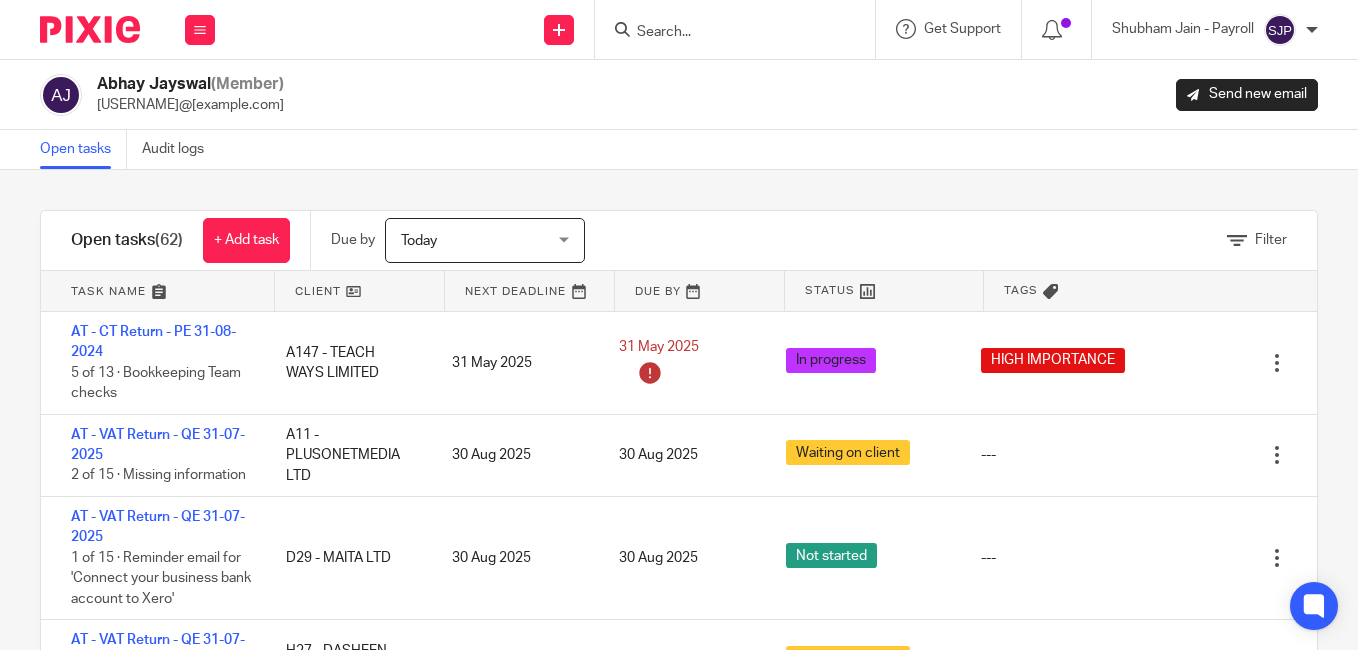 scroll, scrollTop: 0, scrollLeft: 0, axis: both 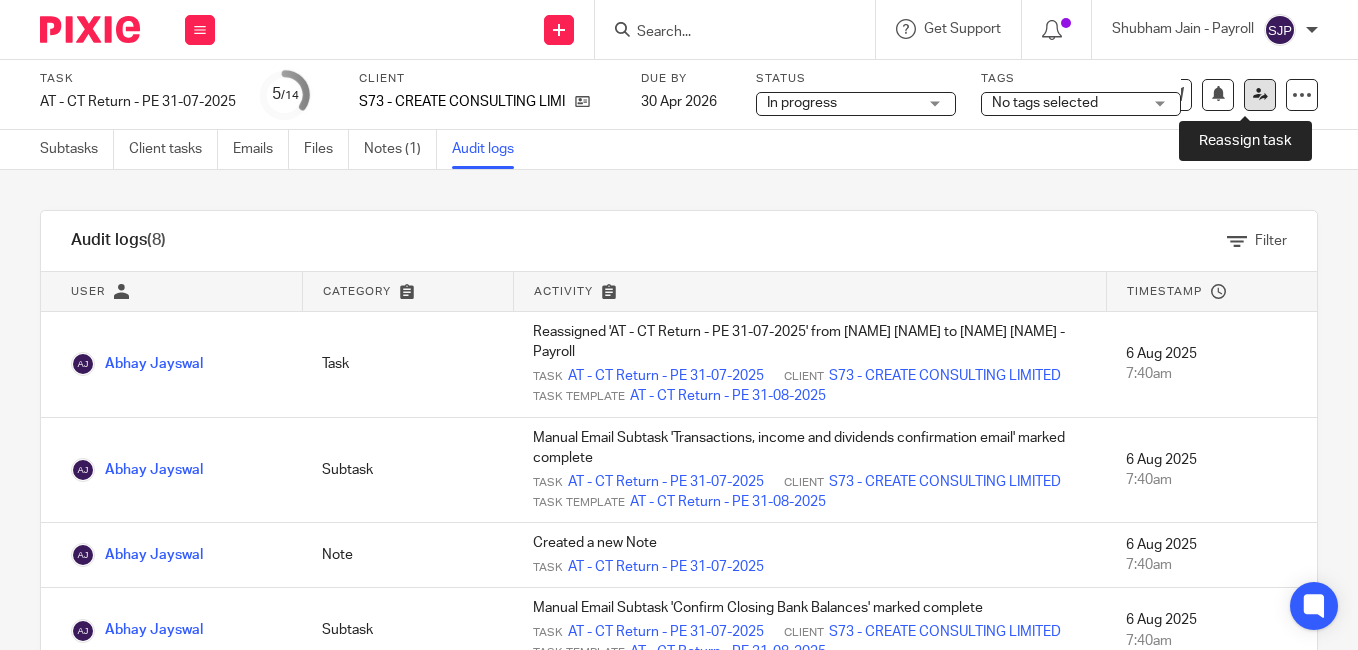 click at bounding box center [1260, 94] 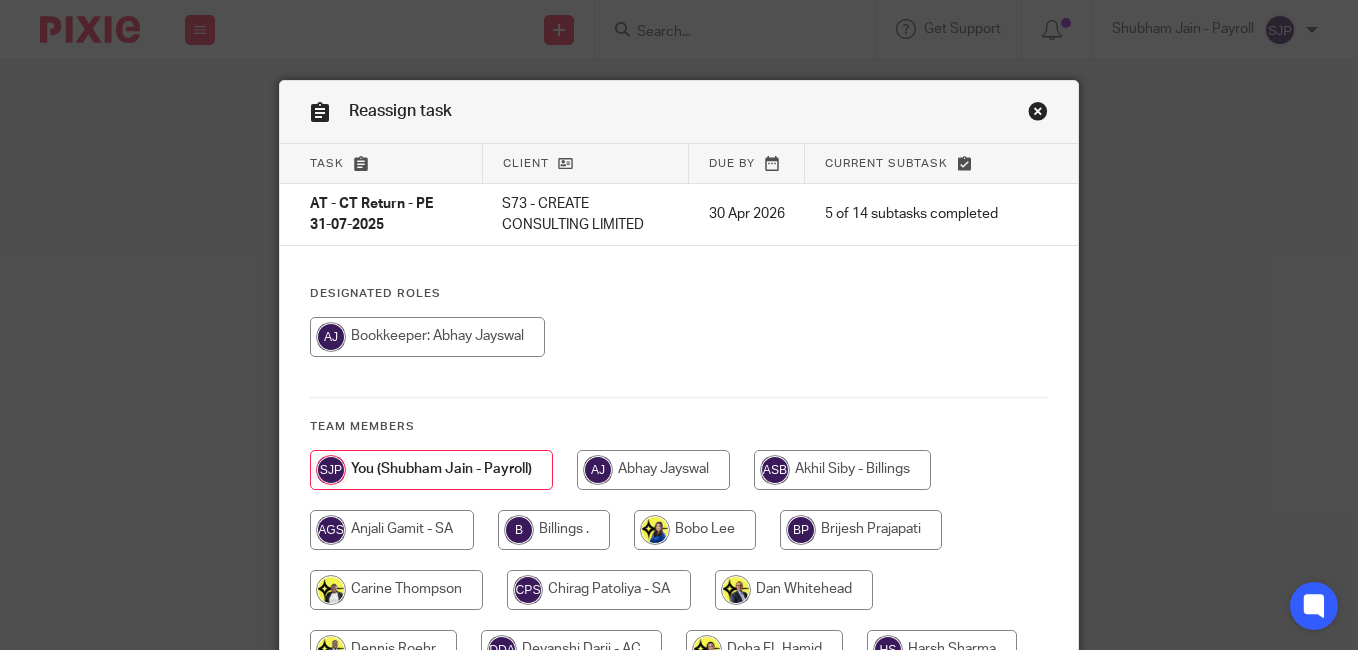 scroll, scrollTop: 0, scrollLeft: 0, axis: both 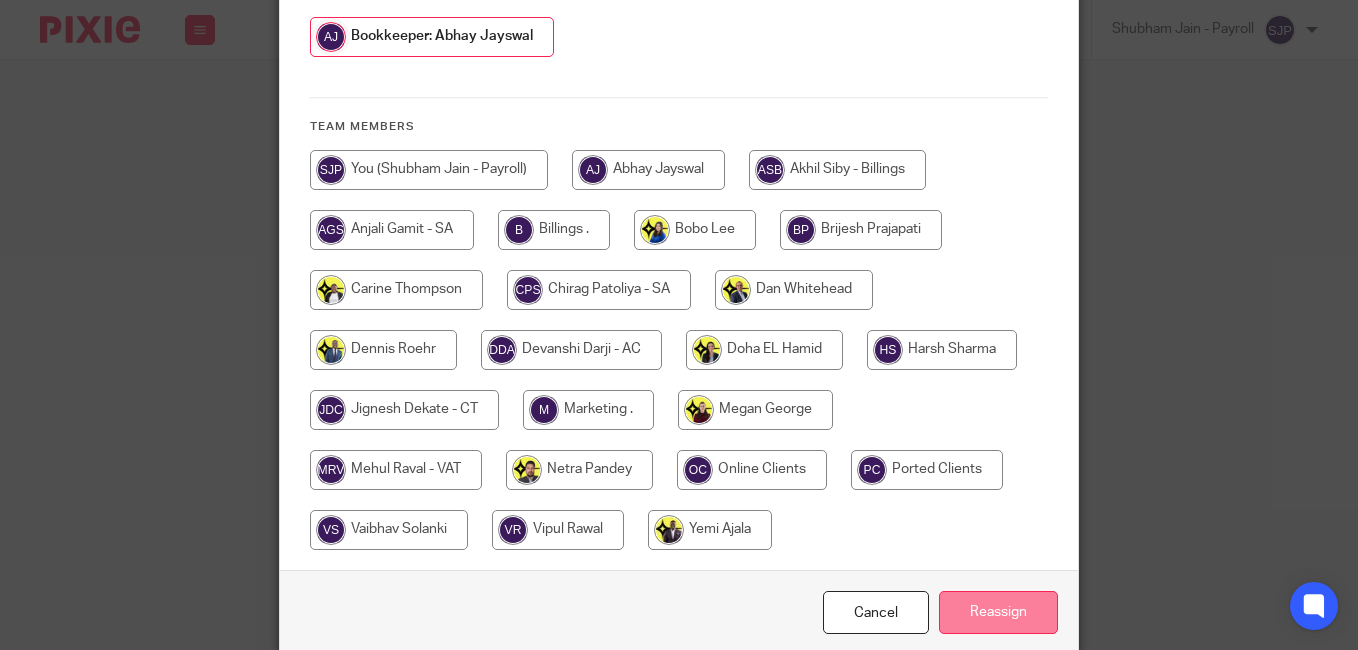 click on "Reassign" at bounding box center (998, 612) 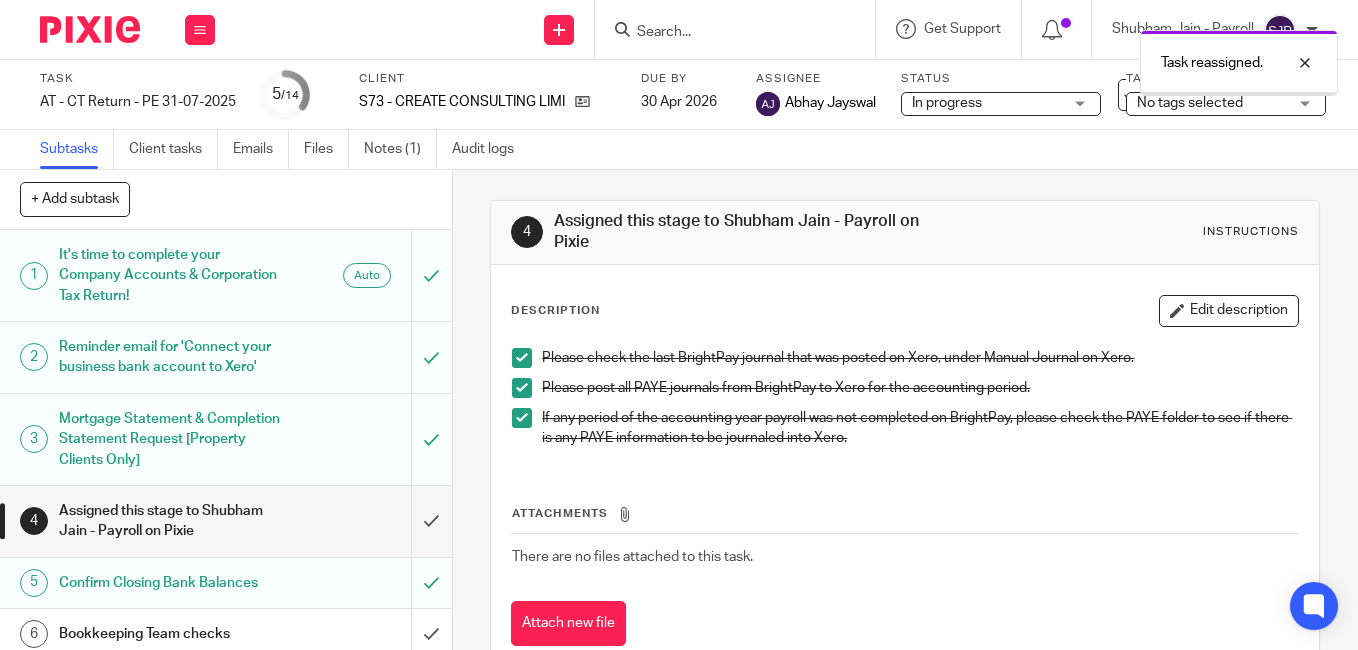 scroll, scrollTop: 0, scrollLeft: 0, axis: both 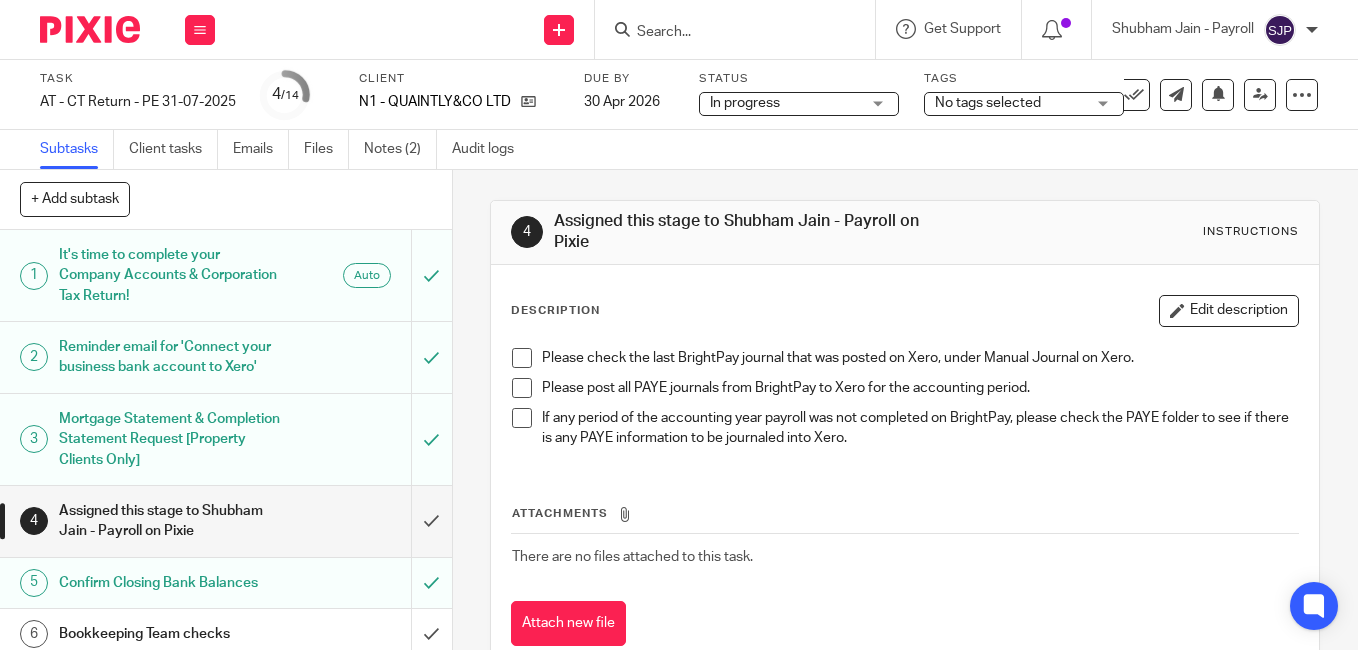 click at bounding box center (522, 358) 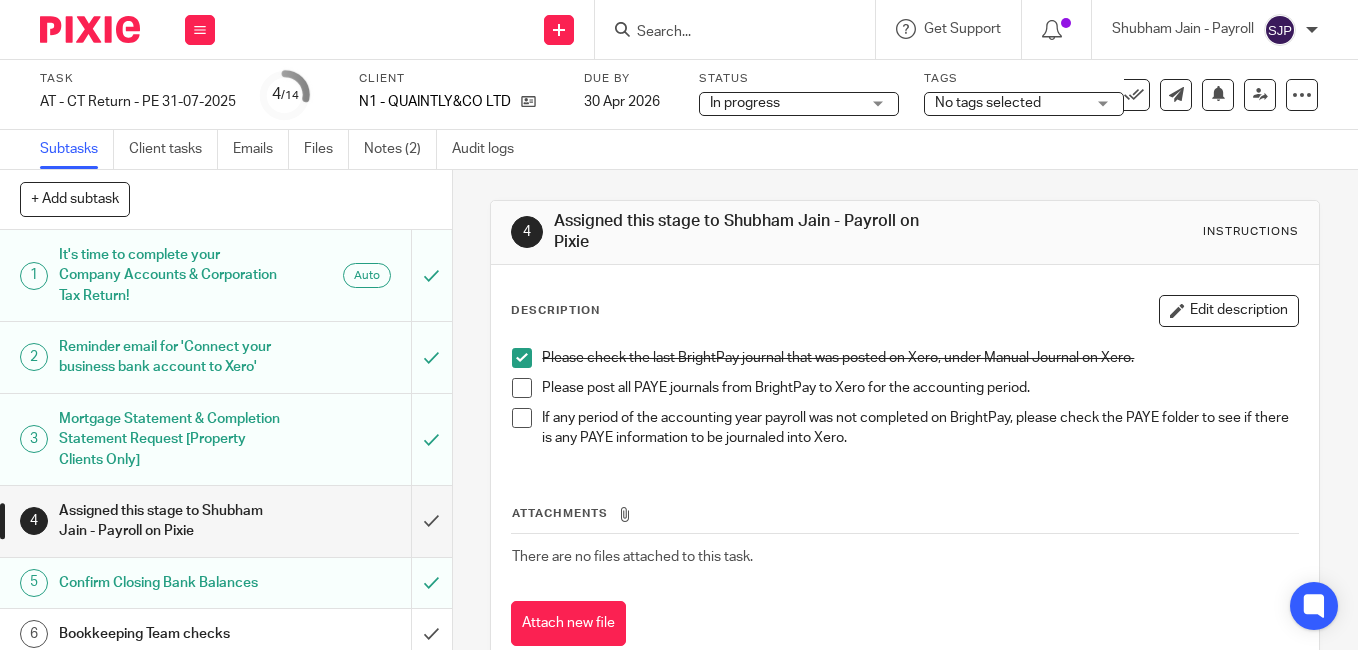 click at bounding box center (522, 388) 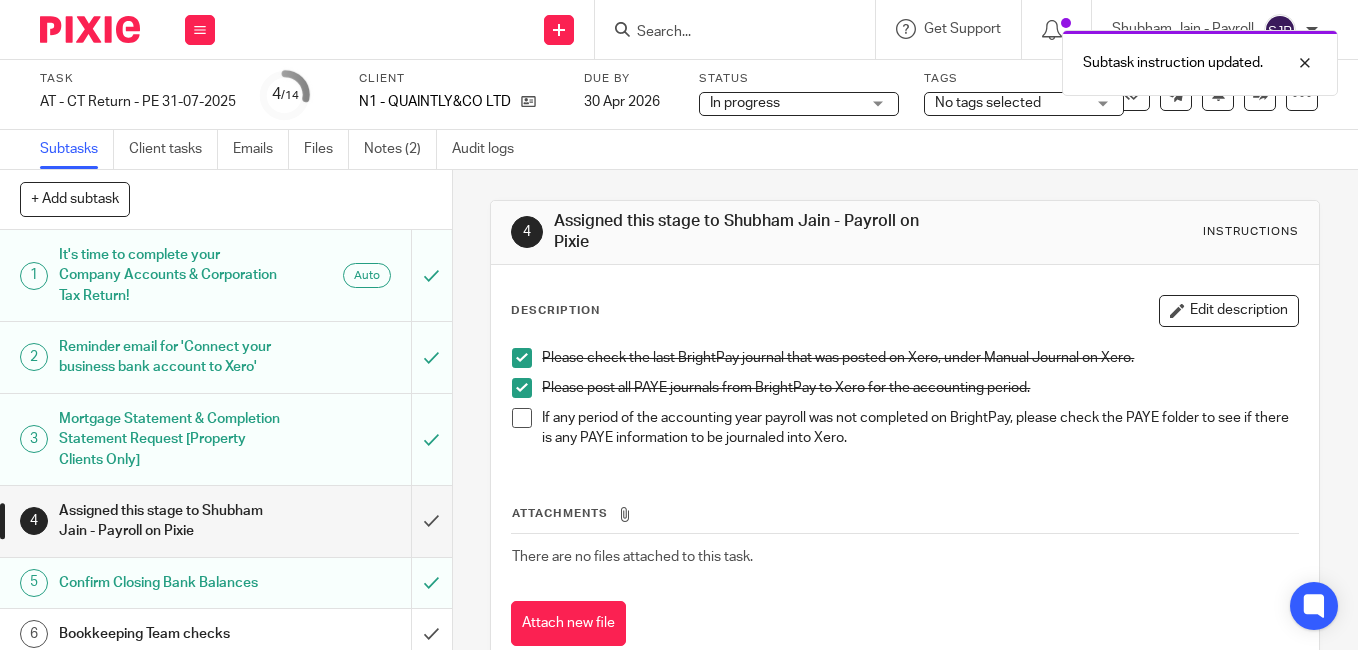 click at bounding box center [522, 418] 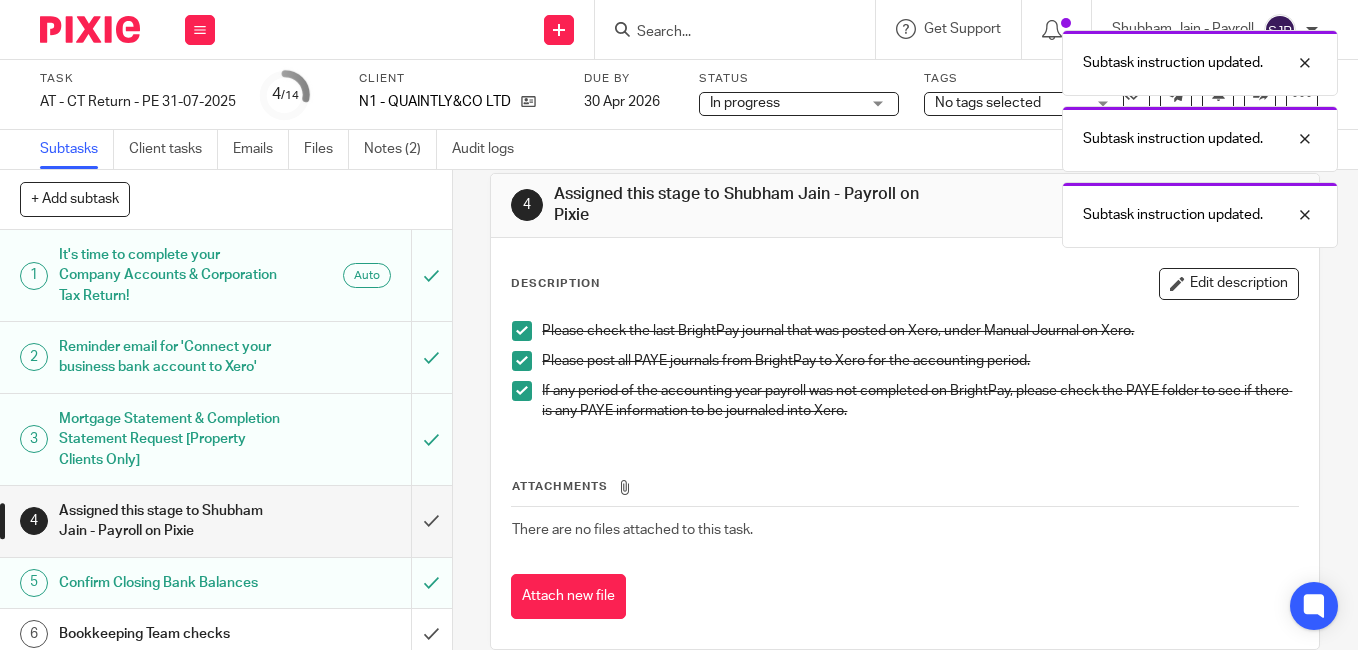 scroll, scrollTop: 0, scrollLeft: 0, axis: both 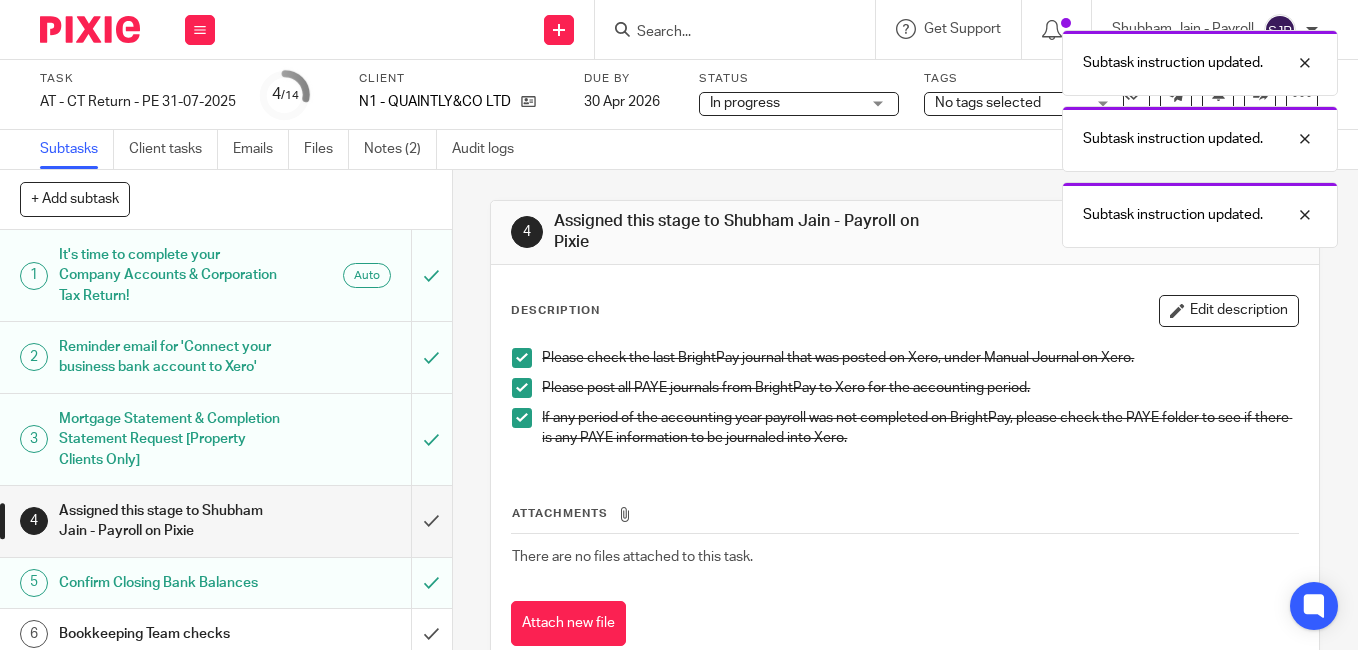 click at bounding box center [522, 418] 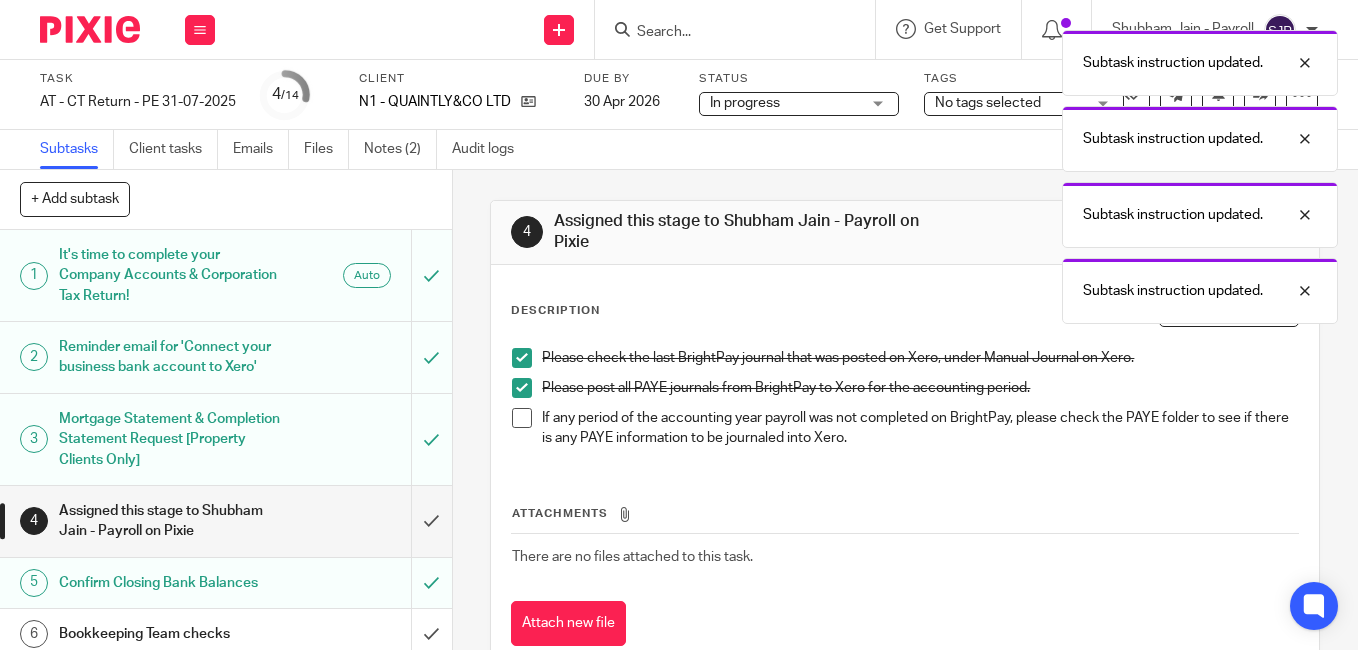 click at bounding box center [522, 388] 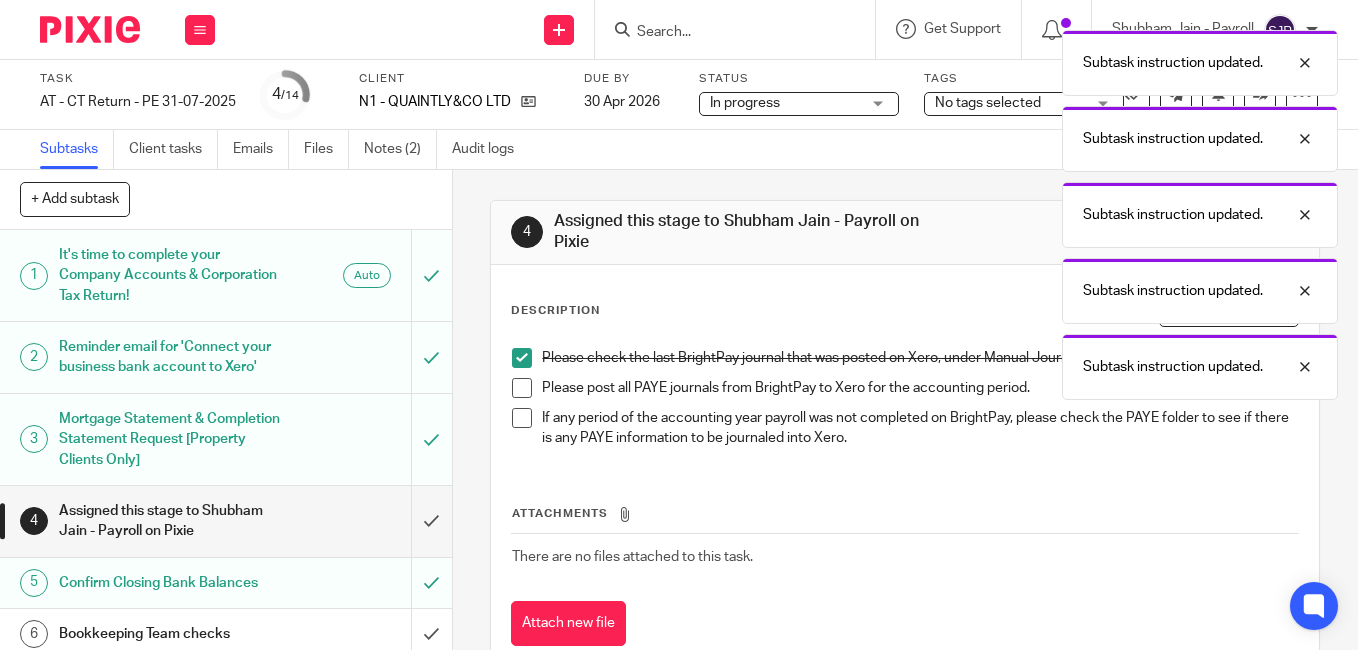 click at bounding box center (522, 358) 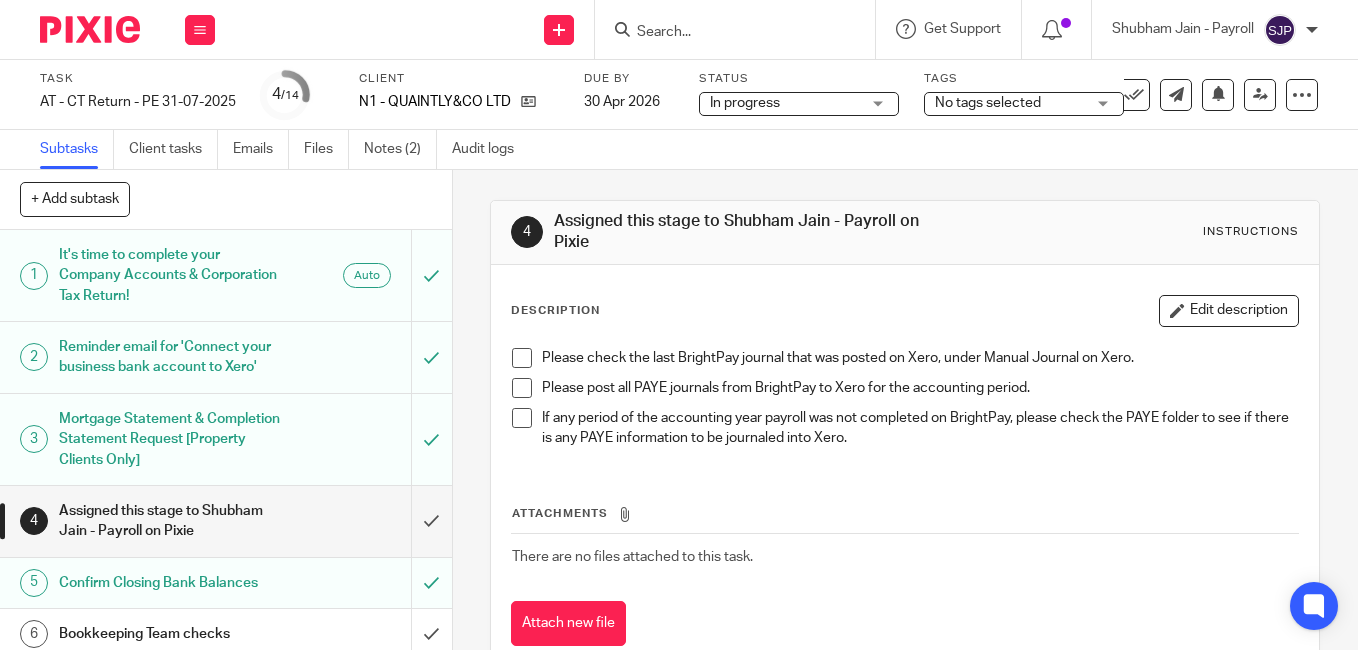 click at bounding box center (522, 358) 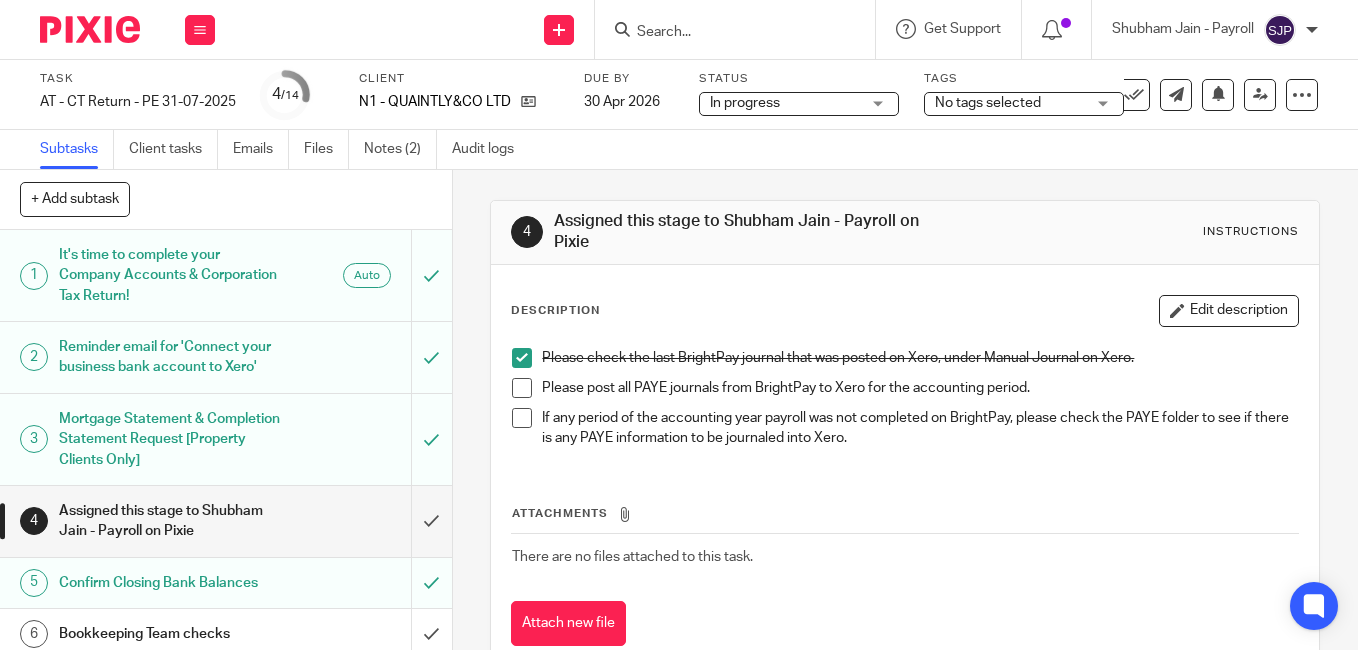 click at bounding box center [522, 388] 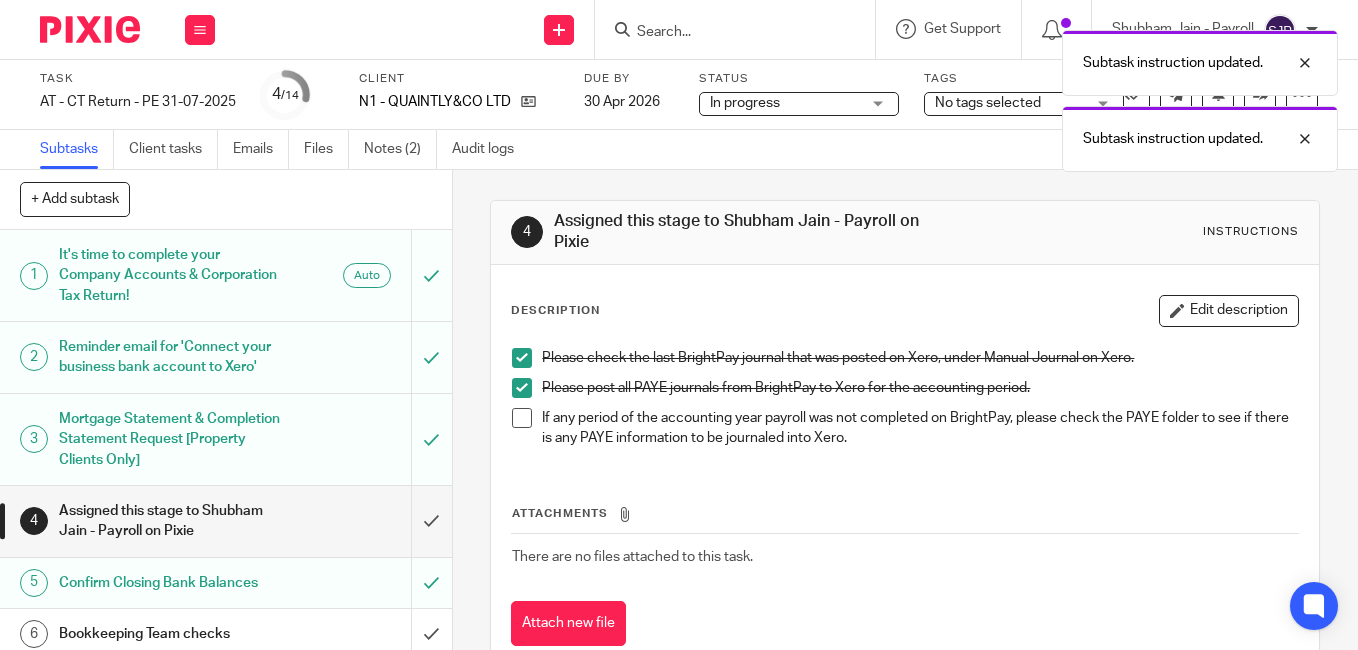 click at bounding box center [522, 418] 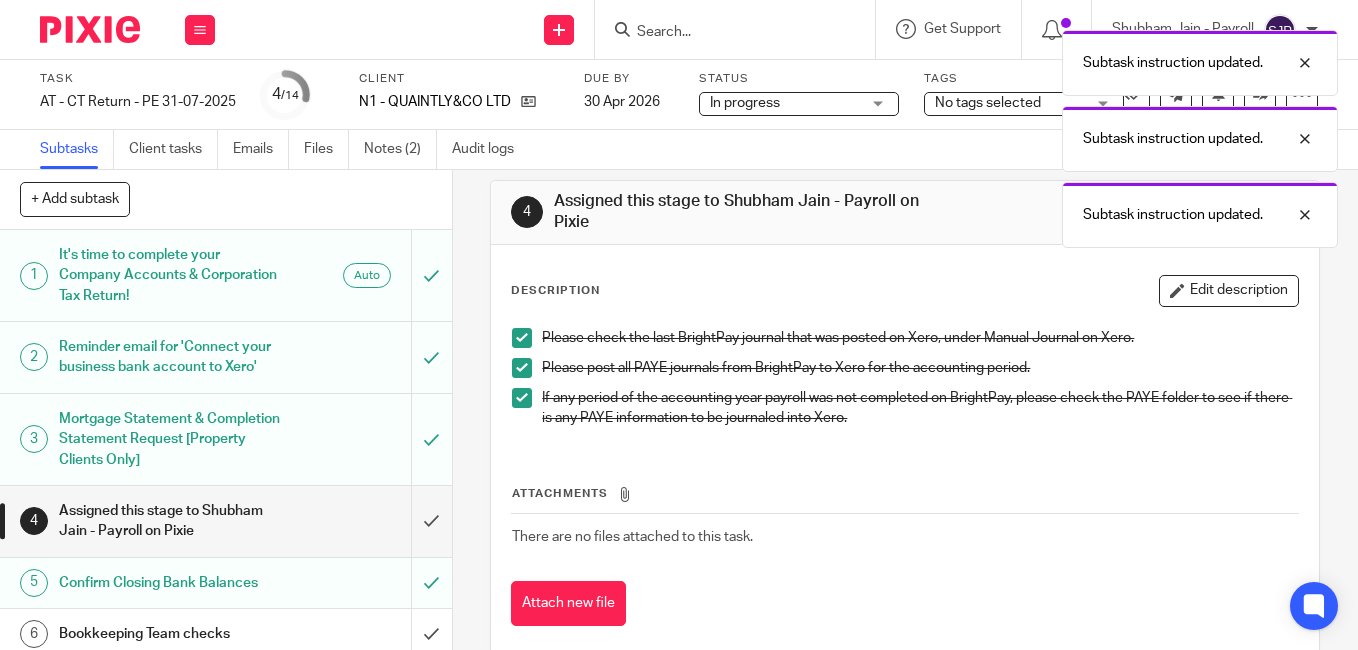 scroll, scrollTop: 0, scrollLeft: 0, axis: both 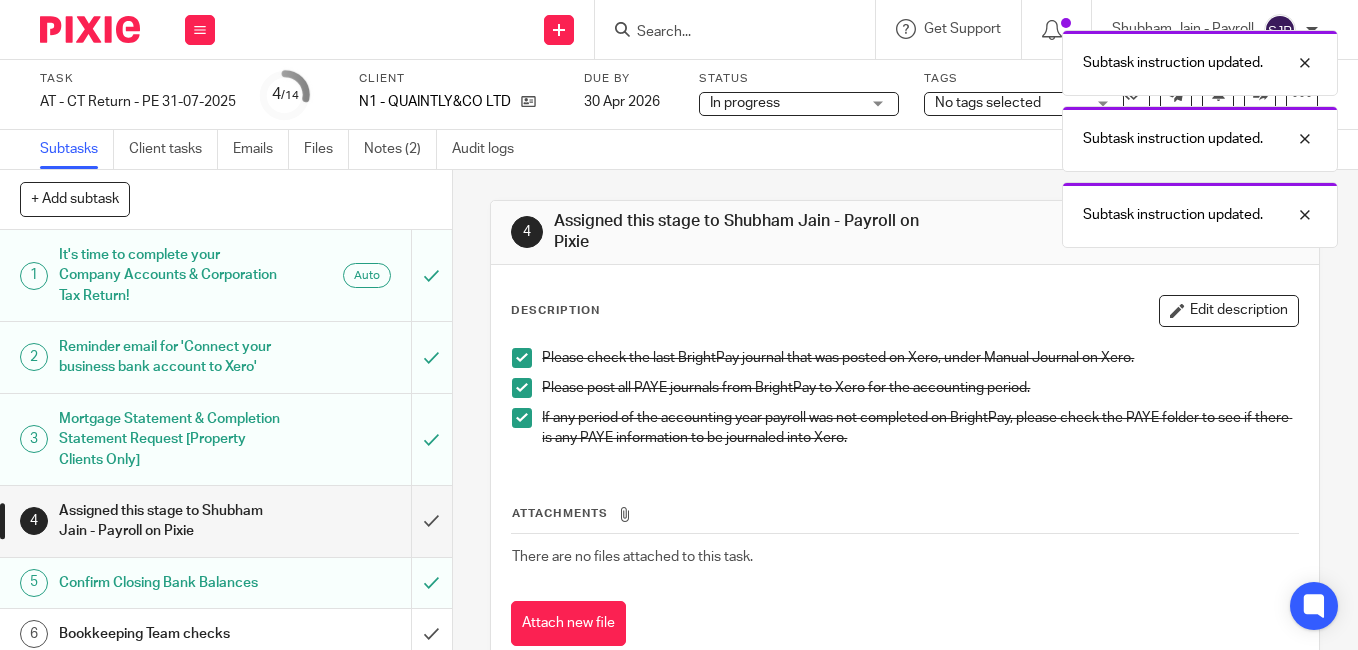 click on "4
Assigned this stage to Shubham Jain - Payroll on Pixie
Instructions" at bounding box center [905, 233] 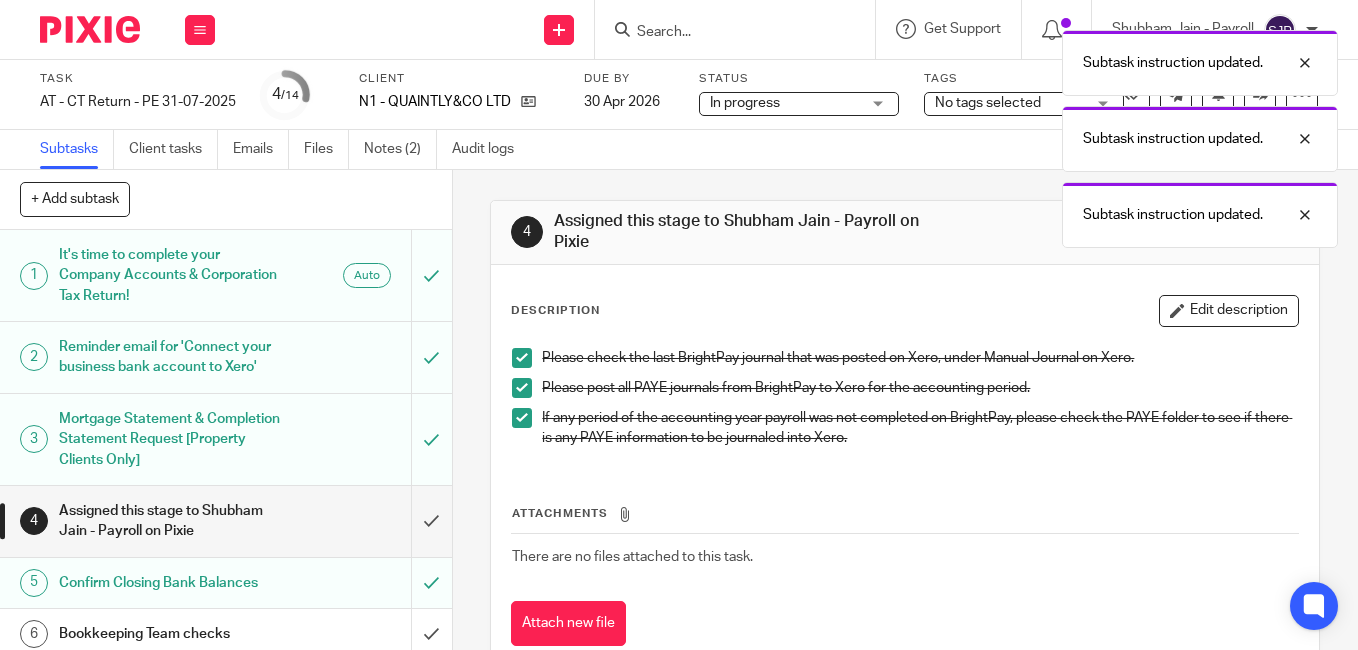 click on "Attachments" at bounding box center (905, 518) 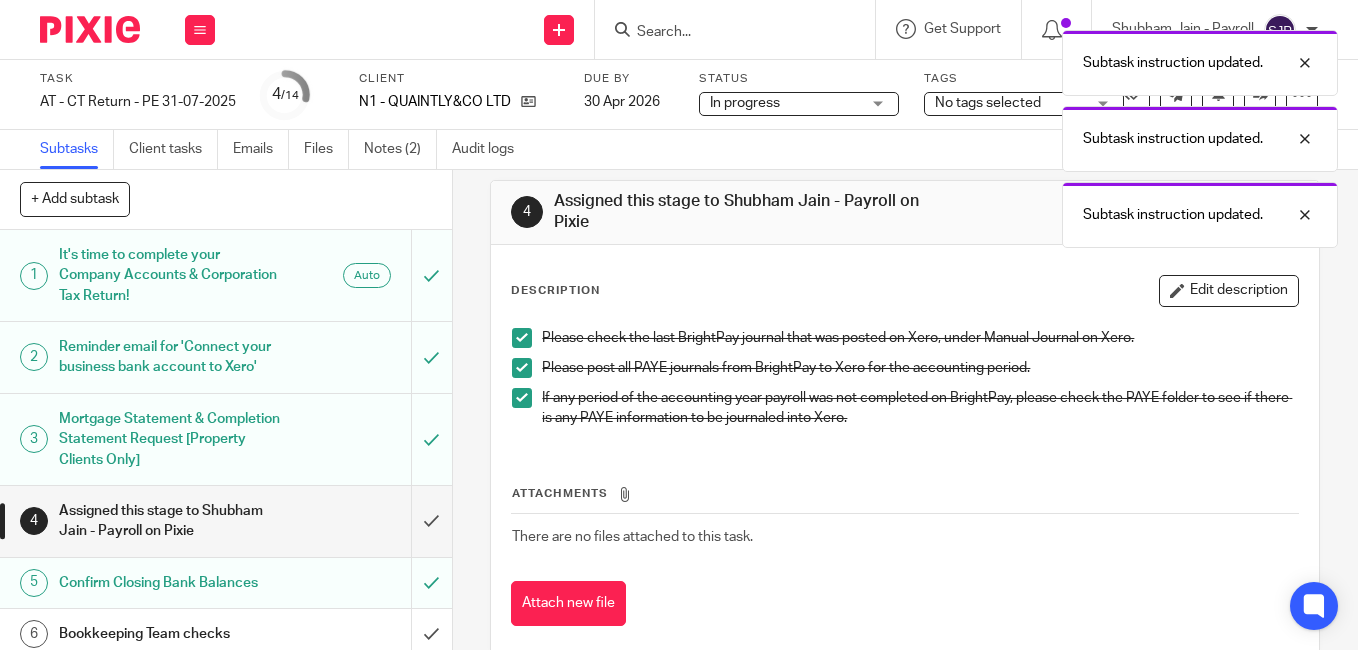 scroll, scrollTop: 0, scrollLeft: 0, axis: both 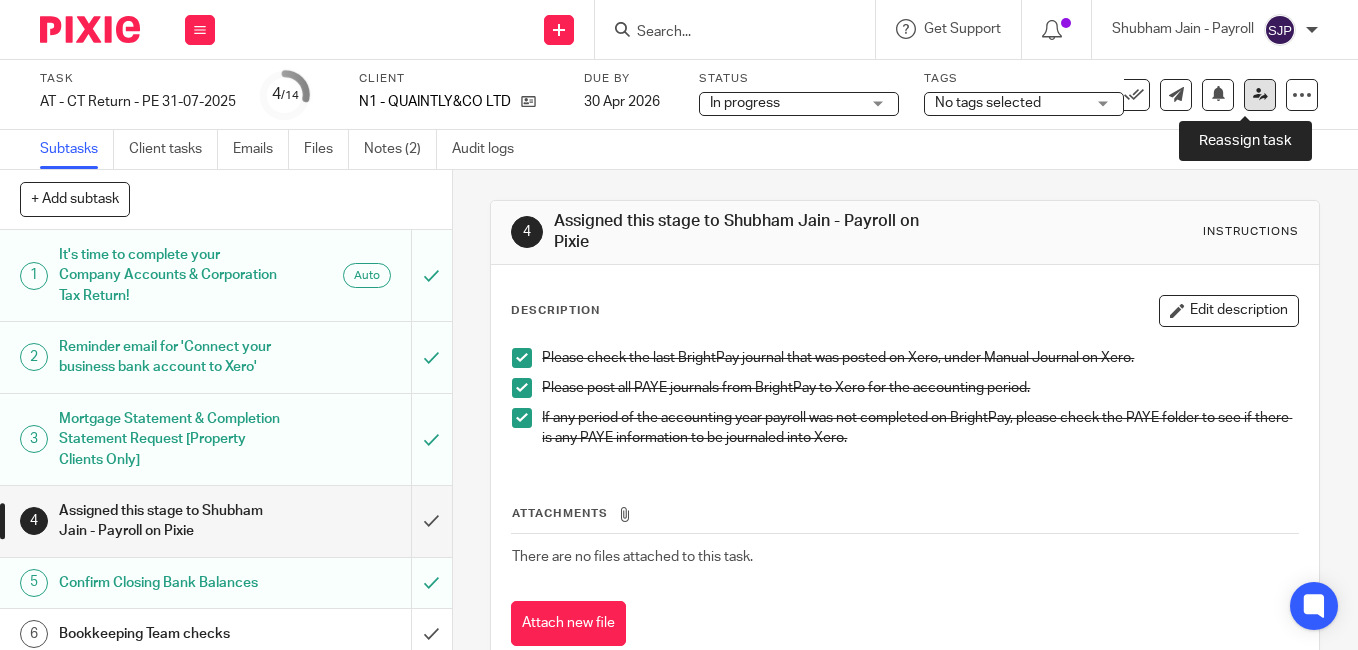 click at bounding box center [1260, 94] 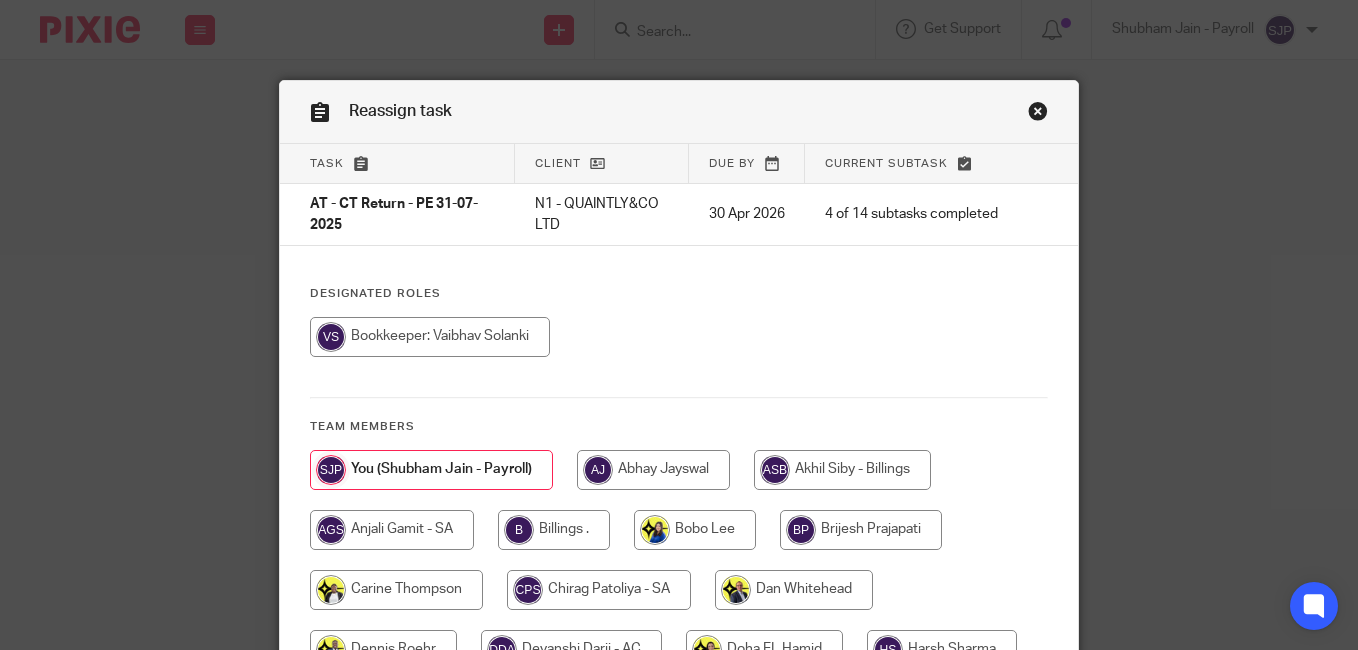scroll, scrollTop: 0, scrollLeft: 0, axis: both 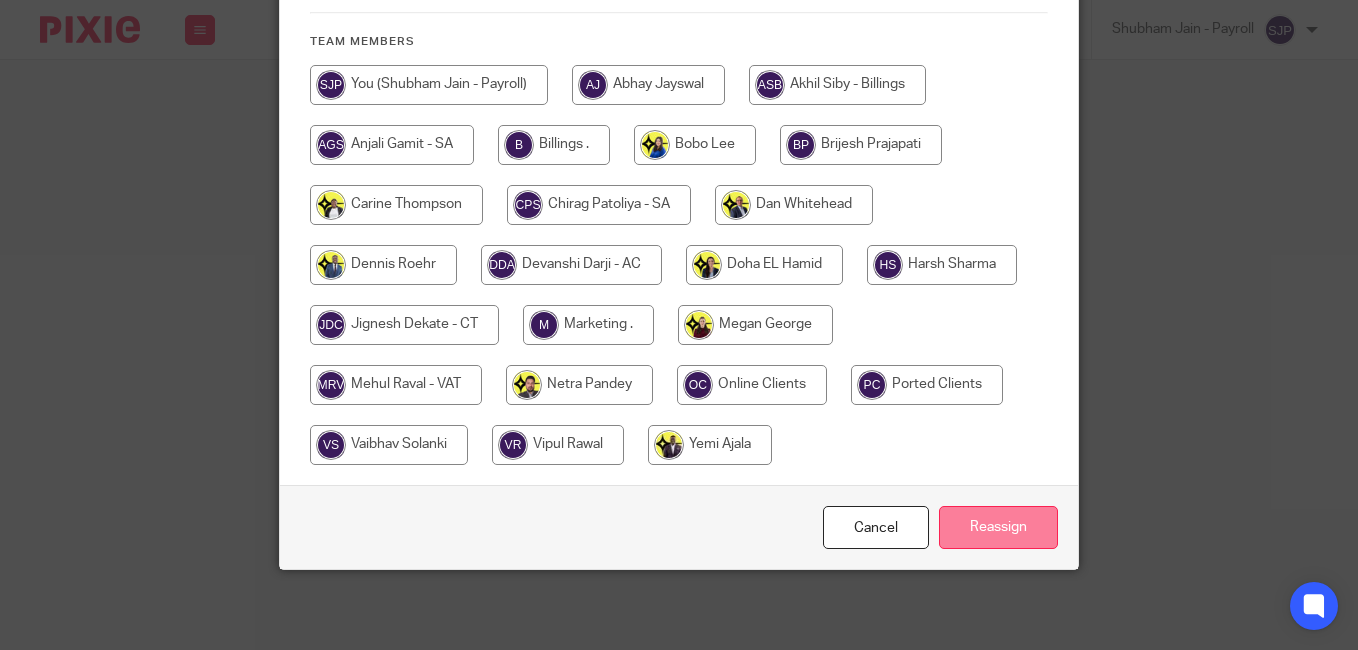 drag, startPoint x: 991, startPoint y: 525, endPoint x: 992, endPoint y: 513, distance: 12.0415945 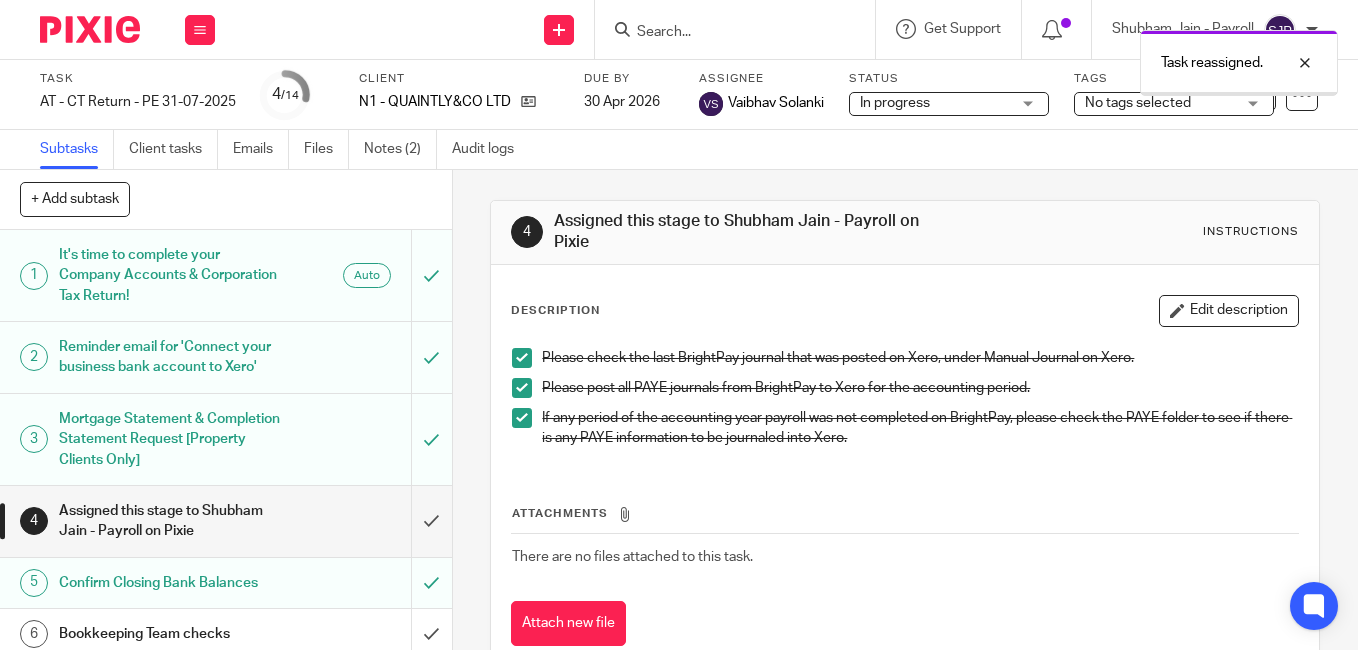 scroll, scrollTop: 0, scrollLeft: 0, axis: both 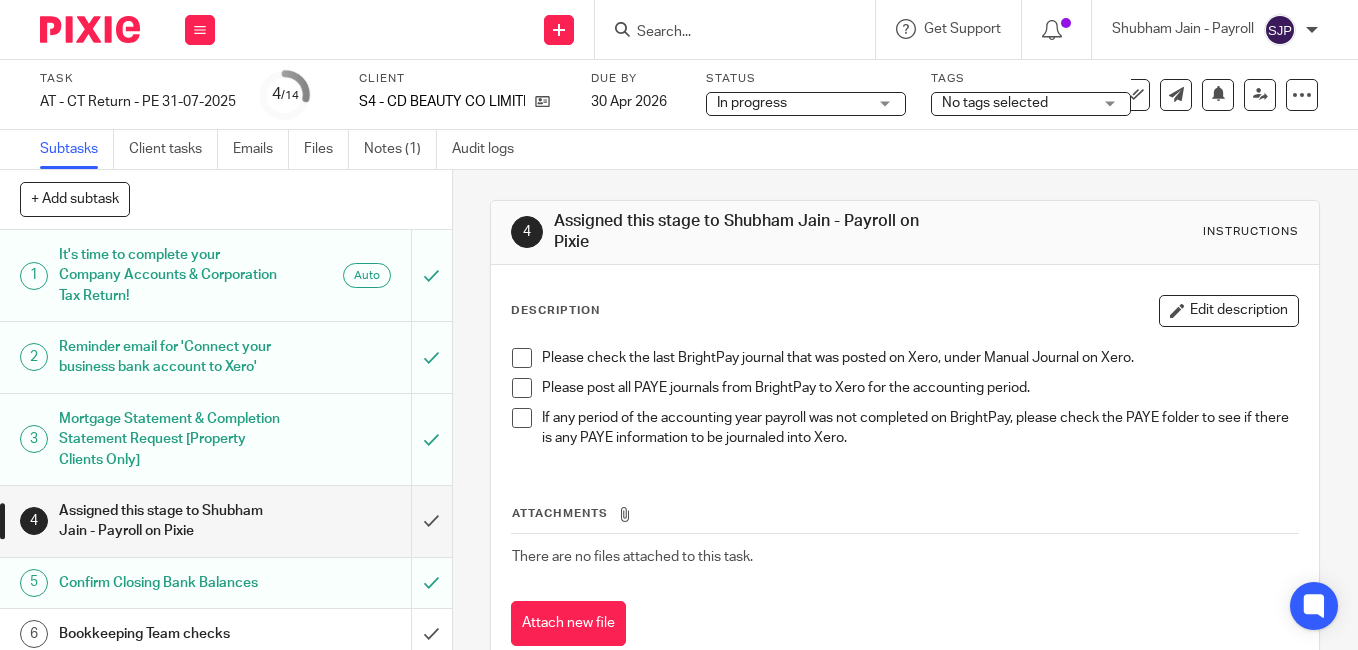 drag, startPoint x: 574, startPoint y: 218, endPoint x: 899, endPoint y: 233, distance: 325.34598 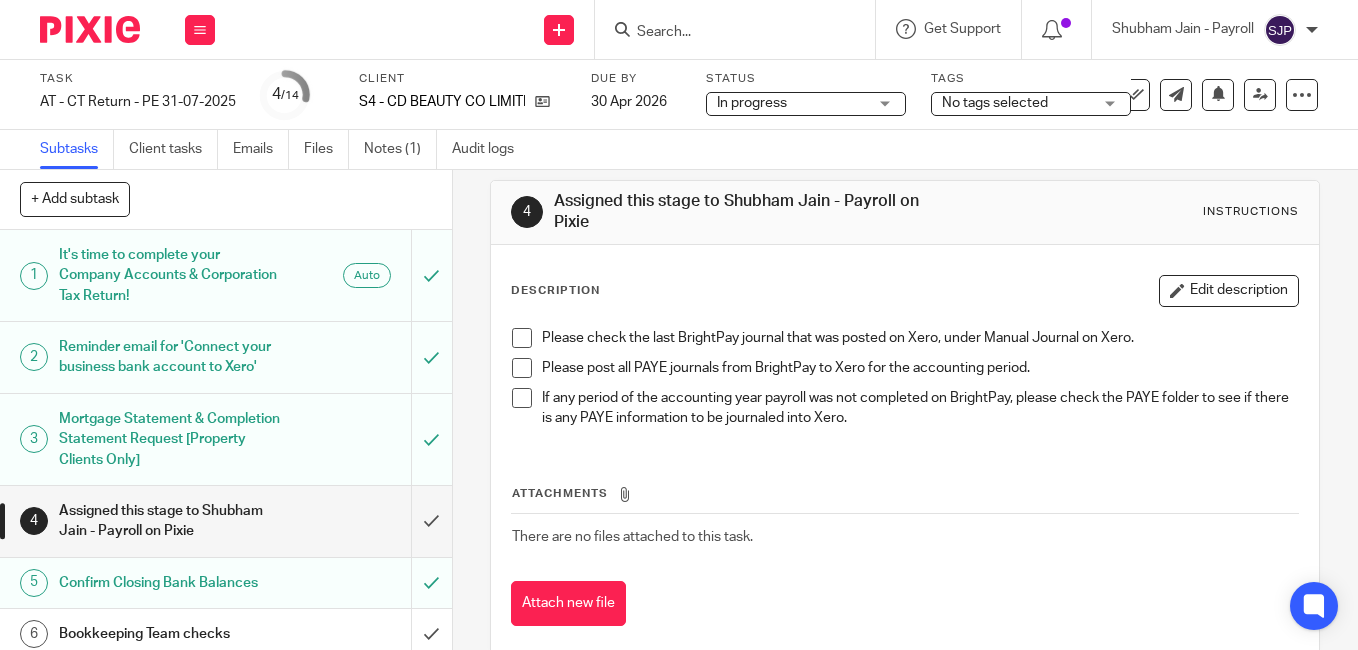 scroll, scrollTop: 0, scrollLeft: 0, axis: both 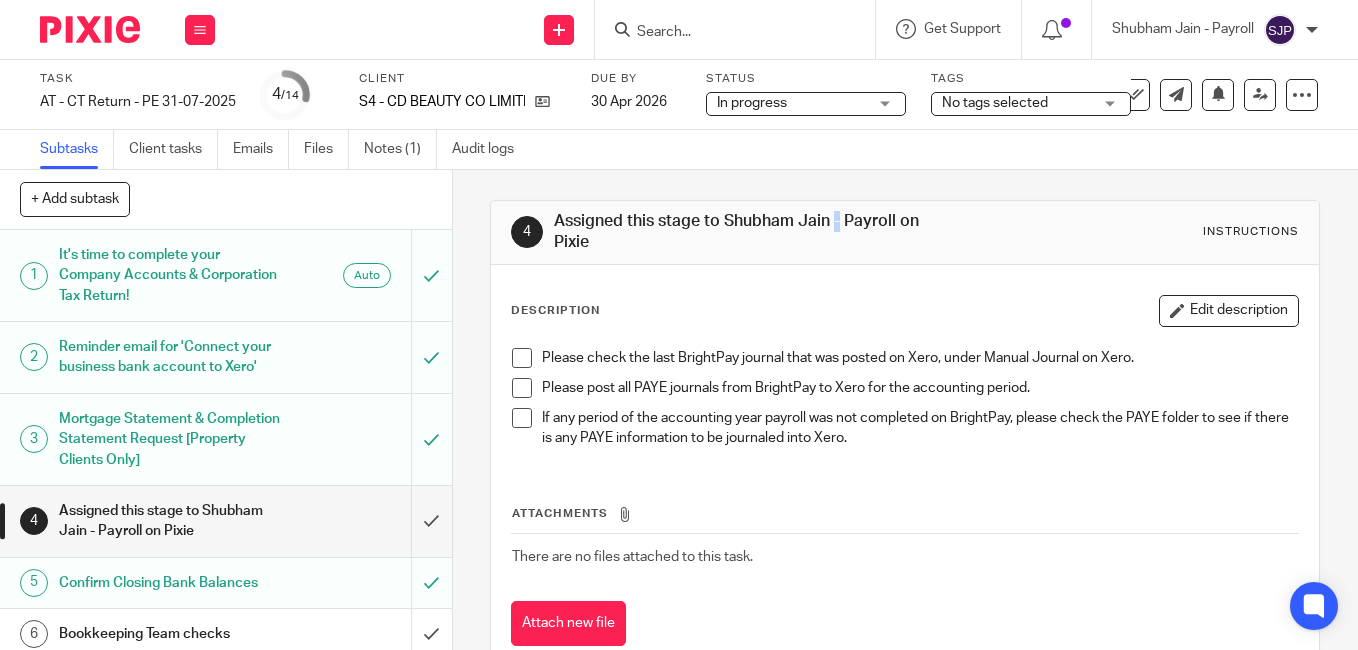 click on "4
Assigned this stage to [NAME] [LAST] - Payroll on Pixie
Instructions" at bounding box center [905, 233] 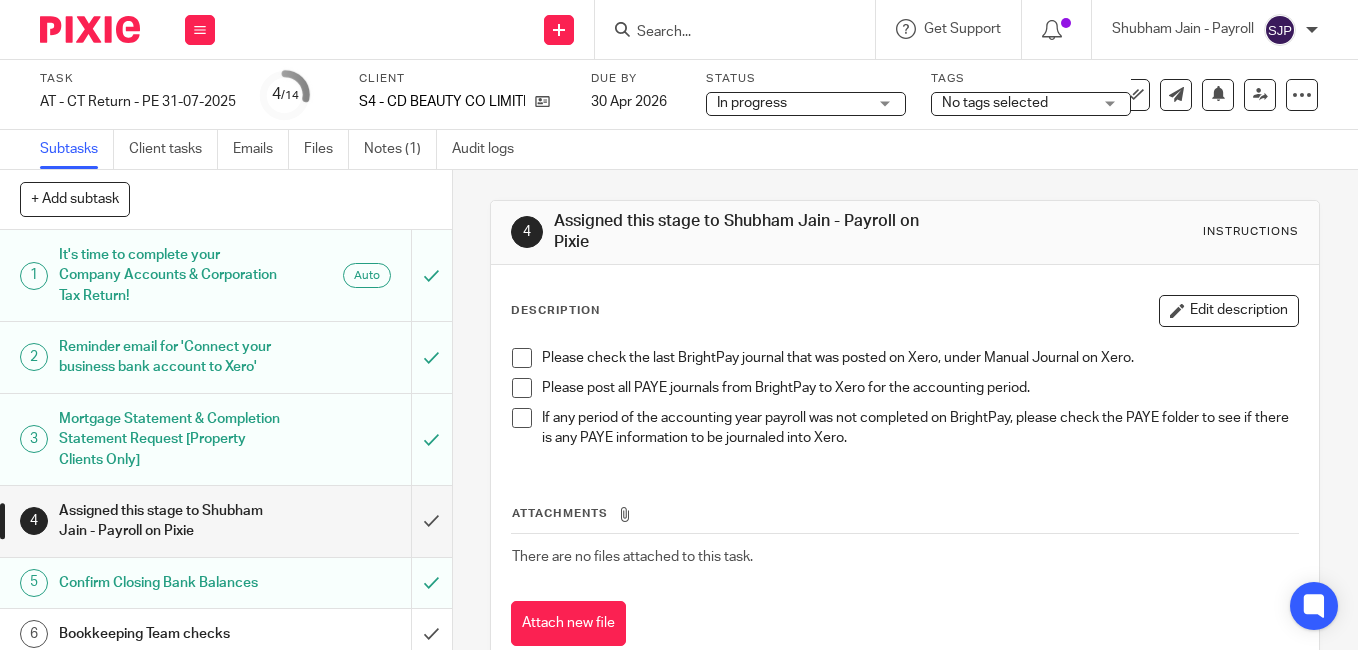 click on "Description
Edit description
Please check the last BrightPay journal that was posted on Xero, under Manual Journal on Xero.   Please post all PAYE journals from BrightPay to Xero for the accounting period.   If any period of the accounting year payroll was not completed on BrightPay, please check the PAYE folder to see if there is any PAYE information to be journaled into Xero.           Attachments     There are no files attached to this task.   Attach new file" at bounding box center [905, 470] 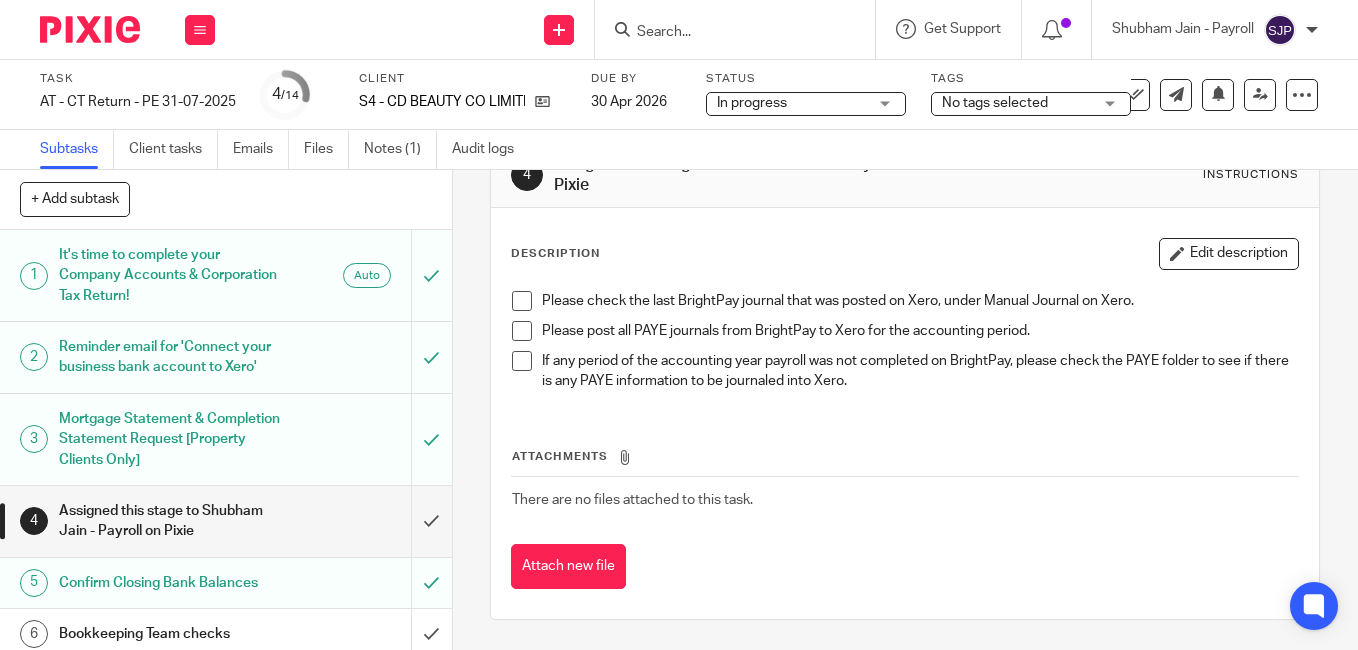scroll, scrollTop: 0, scrollLeft: 0, axis: both 